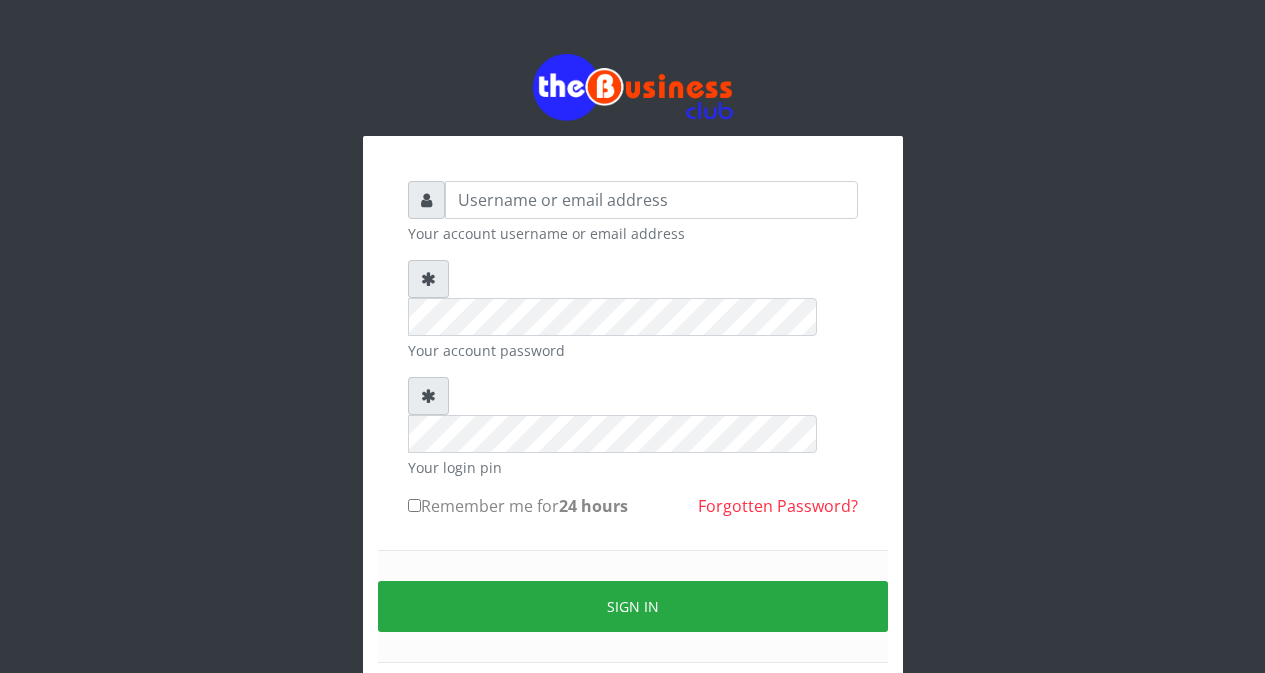 scroll, scrollTop: 0, scrollLeft: 0, axis: both 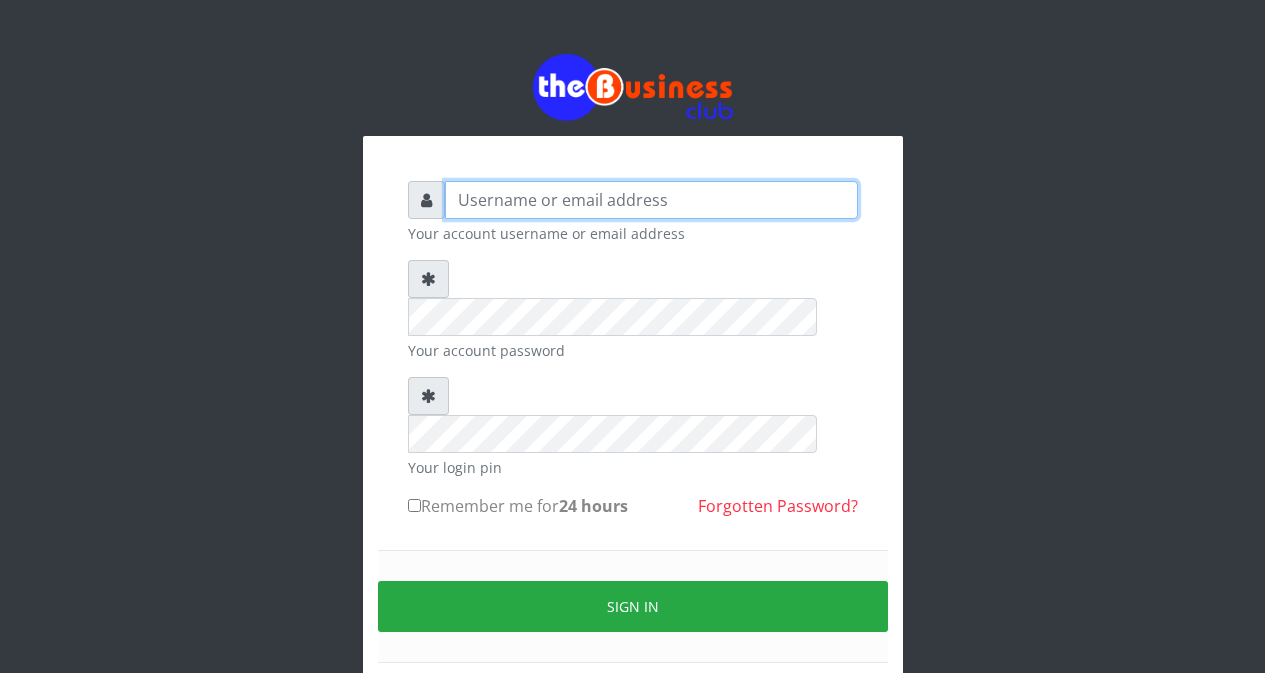 type on "Etinyin" 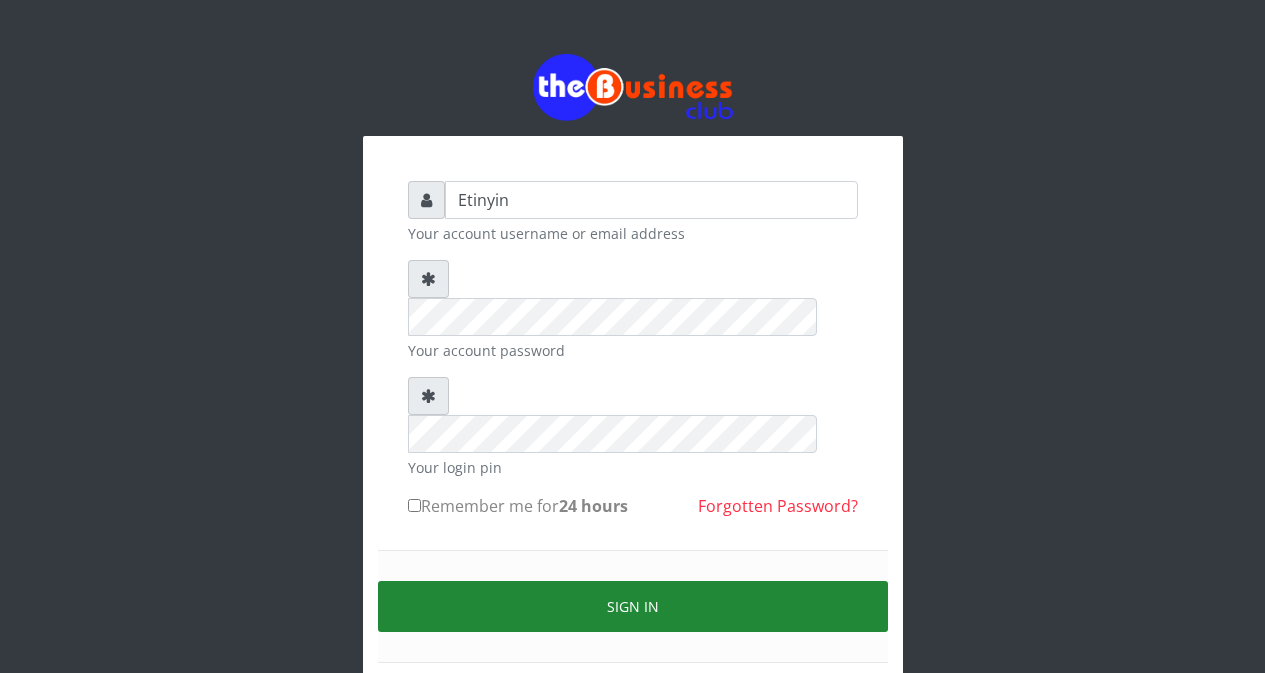 click on "Sign in" at bounding box center [633, 606] 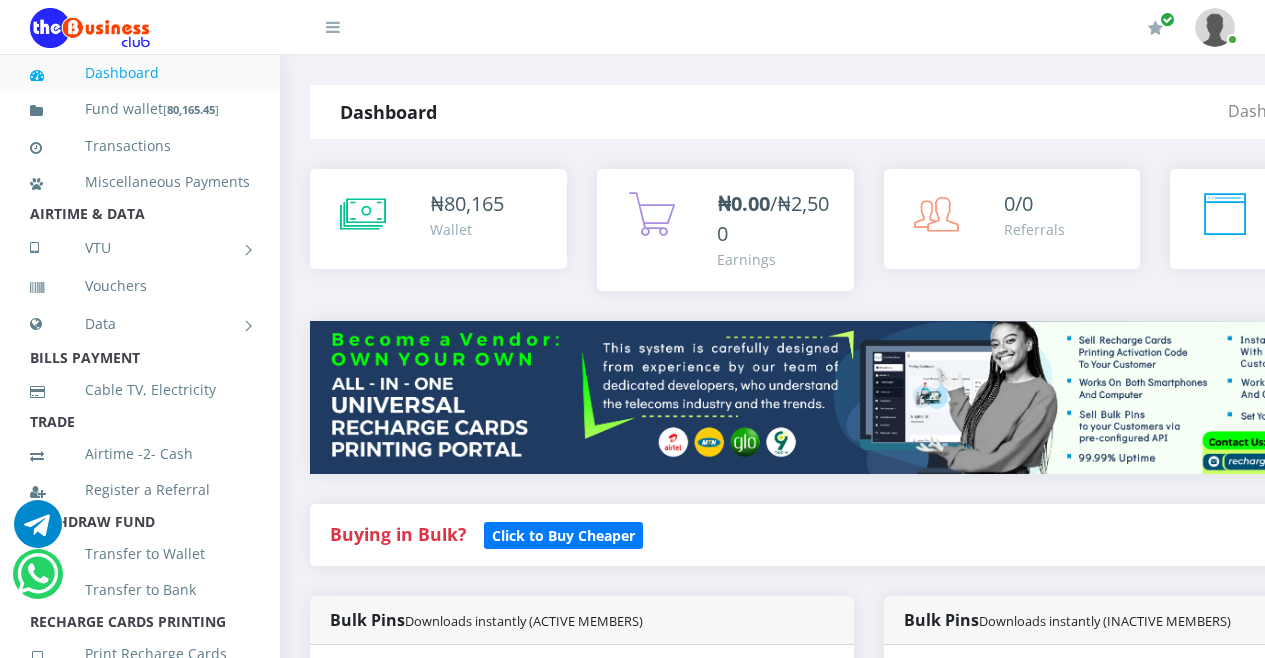 scroll, scrollTop: 0, scrollLeft: 0, axis: both 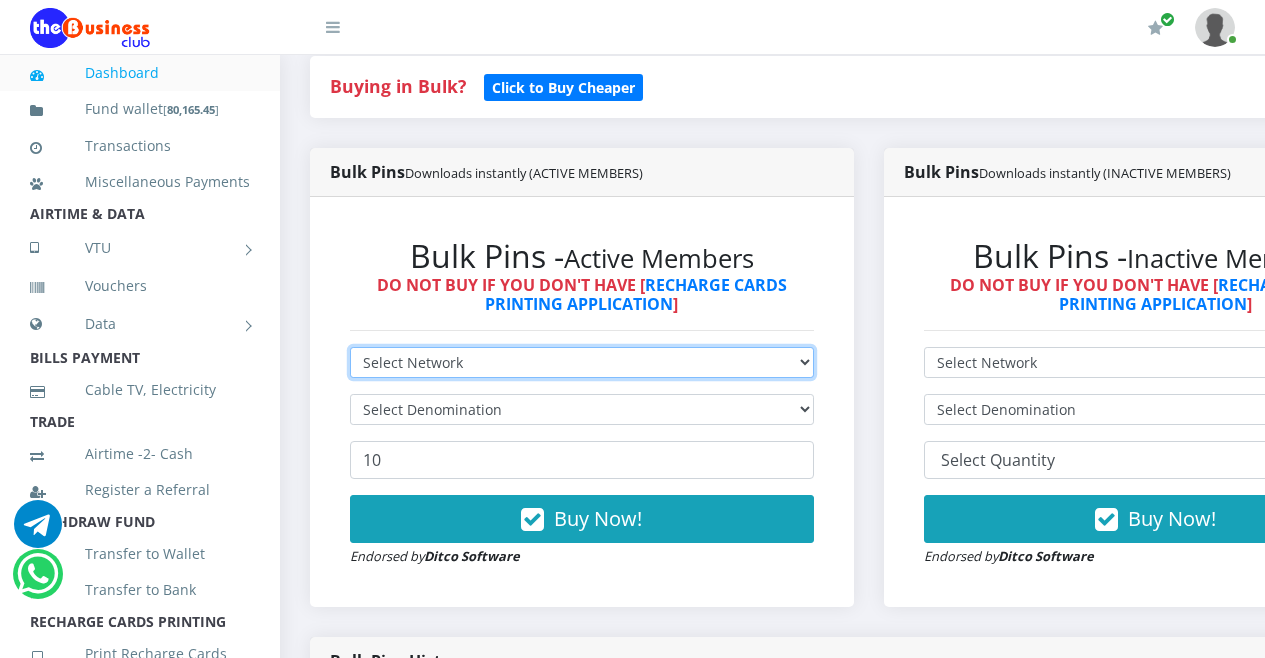 click on "Select Network
MTN
Globacom
9Mobile
Airtel" at bounding box center (582, 362) 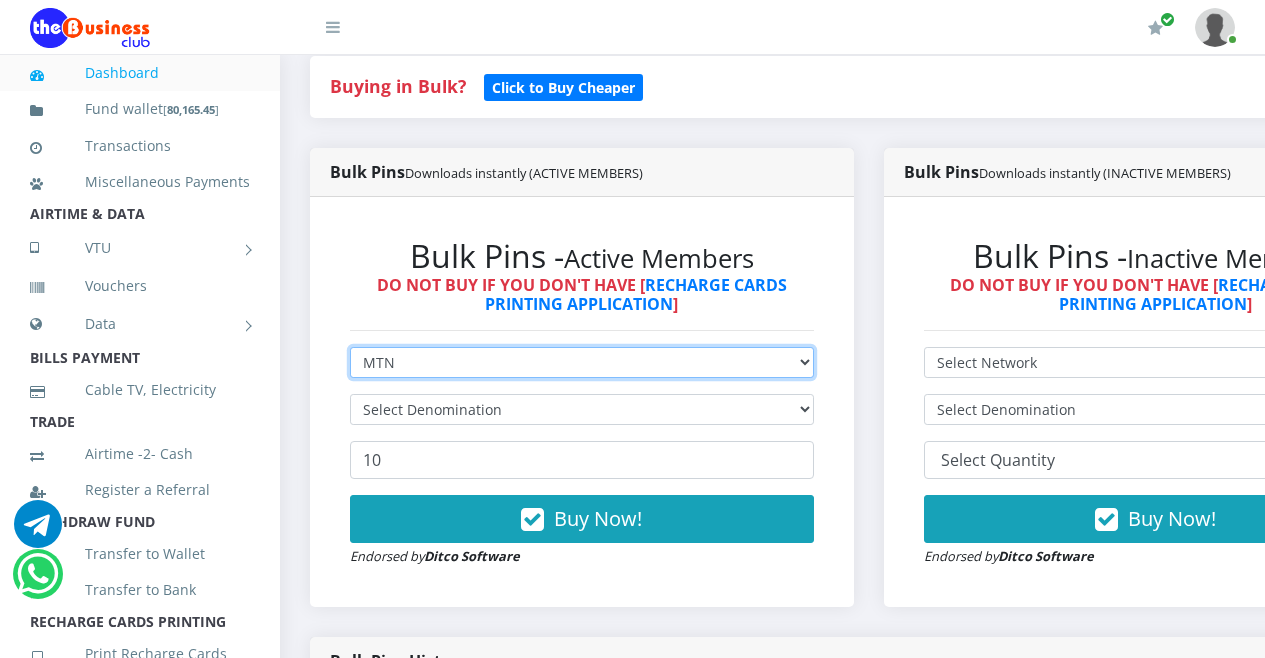 click on "Select Network
MTN
Globacom
9Mobile
Airtel" at bounding box center [582, 362] 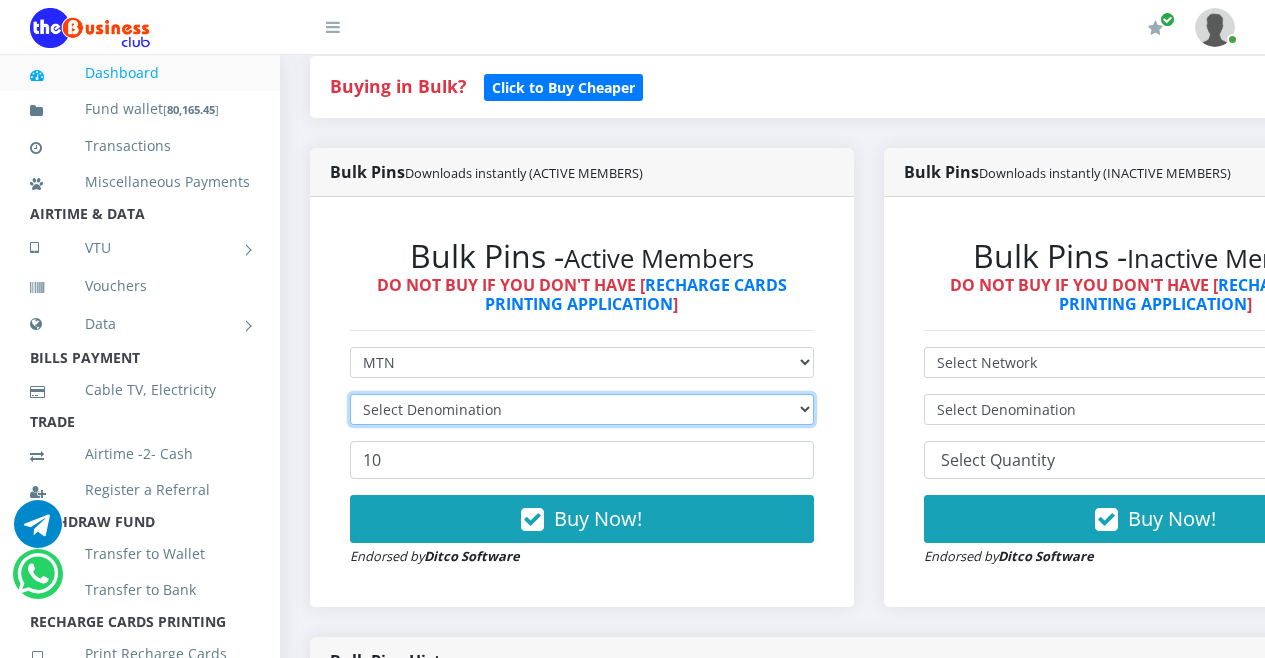 click on "Select Denomination" at bounding box center [582, 409] 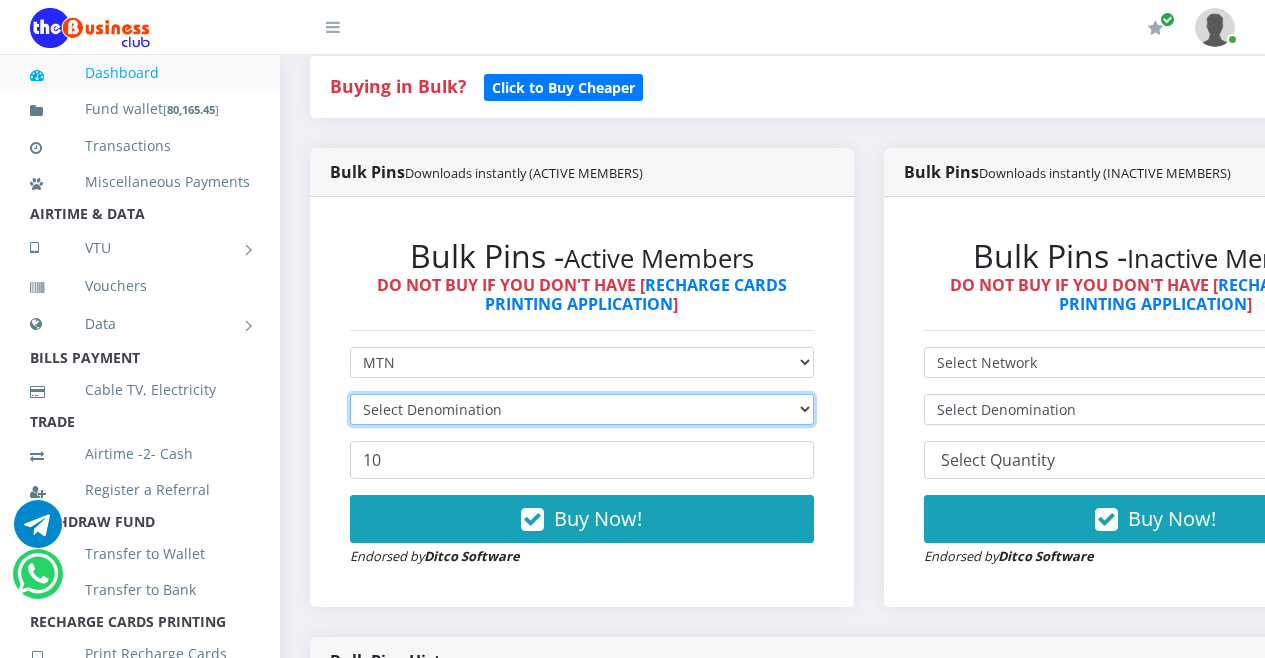 type 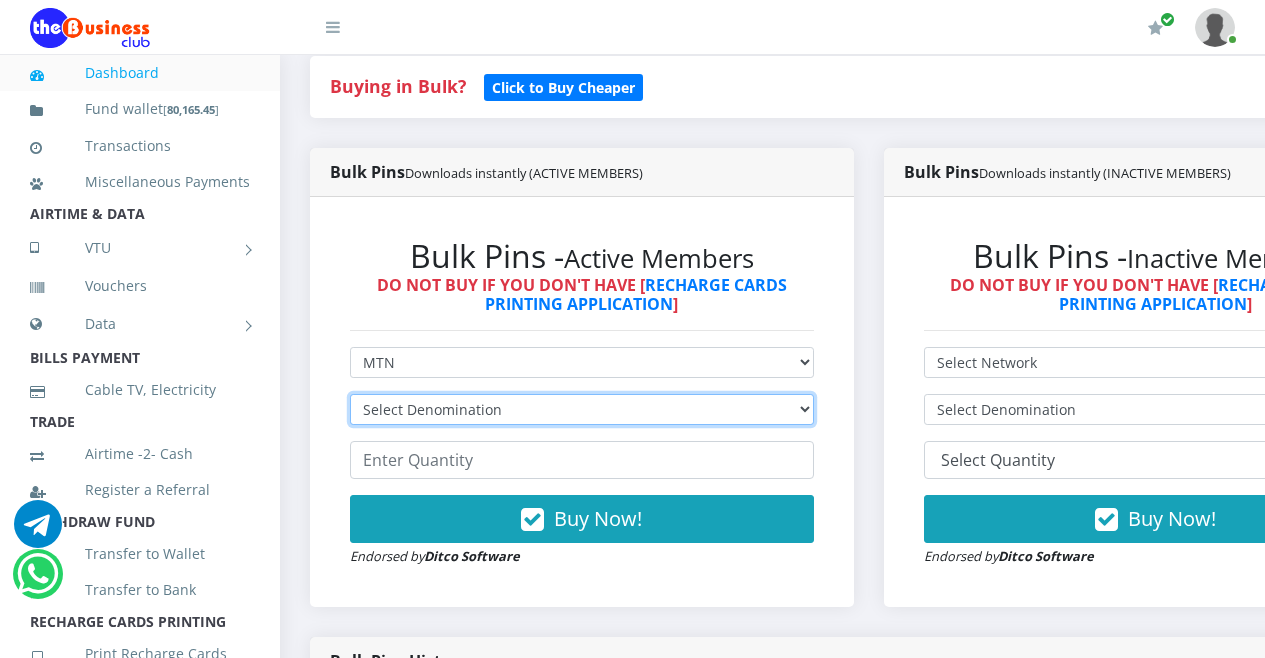 select on "193.88-200" 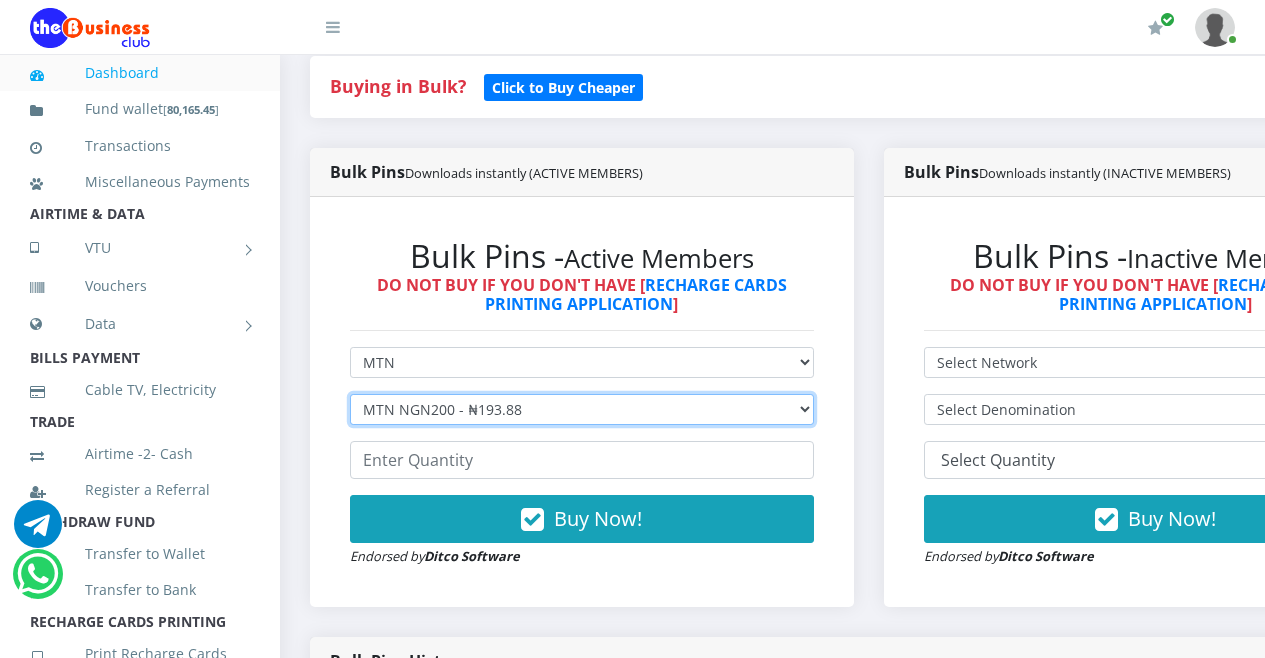 click on "Select Denomination MTN NGN100 - ₦96.94 MTN NGN200 - ₦193.88 MTN NGN400 - ₦387.76 MTN NGN500 - ₦484.70 MTN NGN1000 - ₦969.40 MTN NGN1500 - ₦1,454.10" at bounding box center [582, 409] 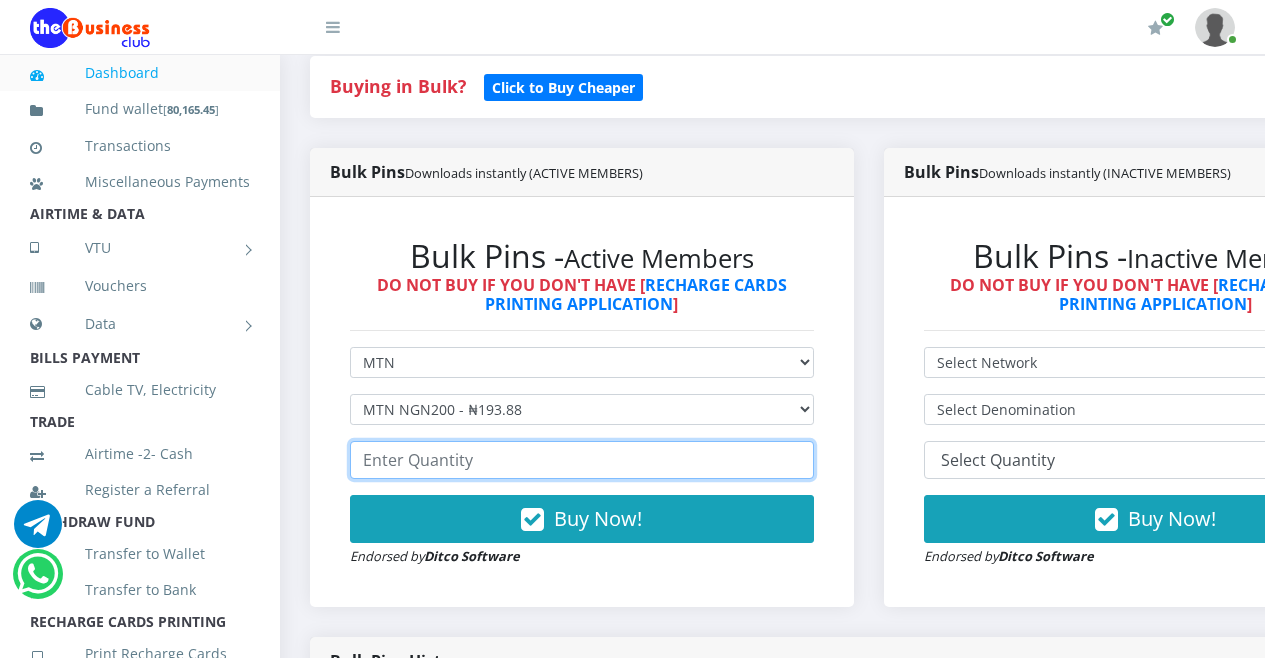 click at bounding box center [582, 460] 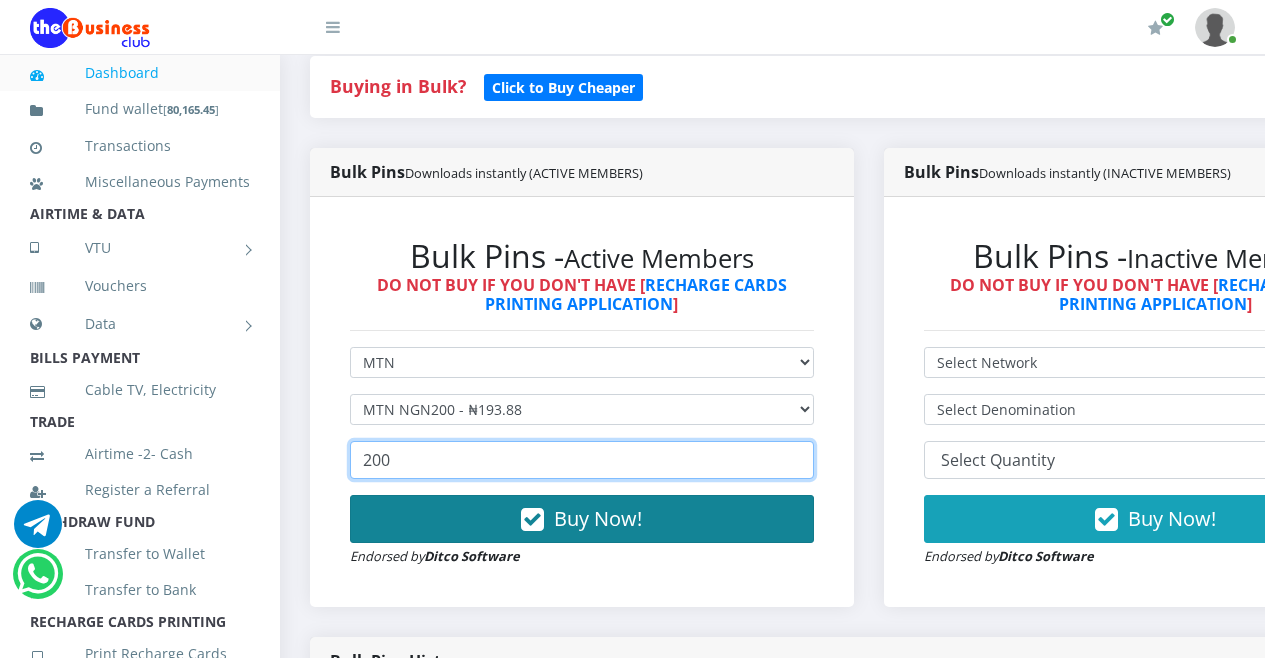 type on "200" 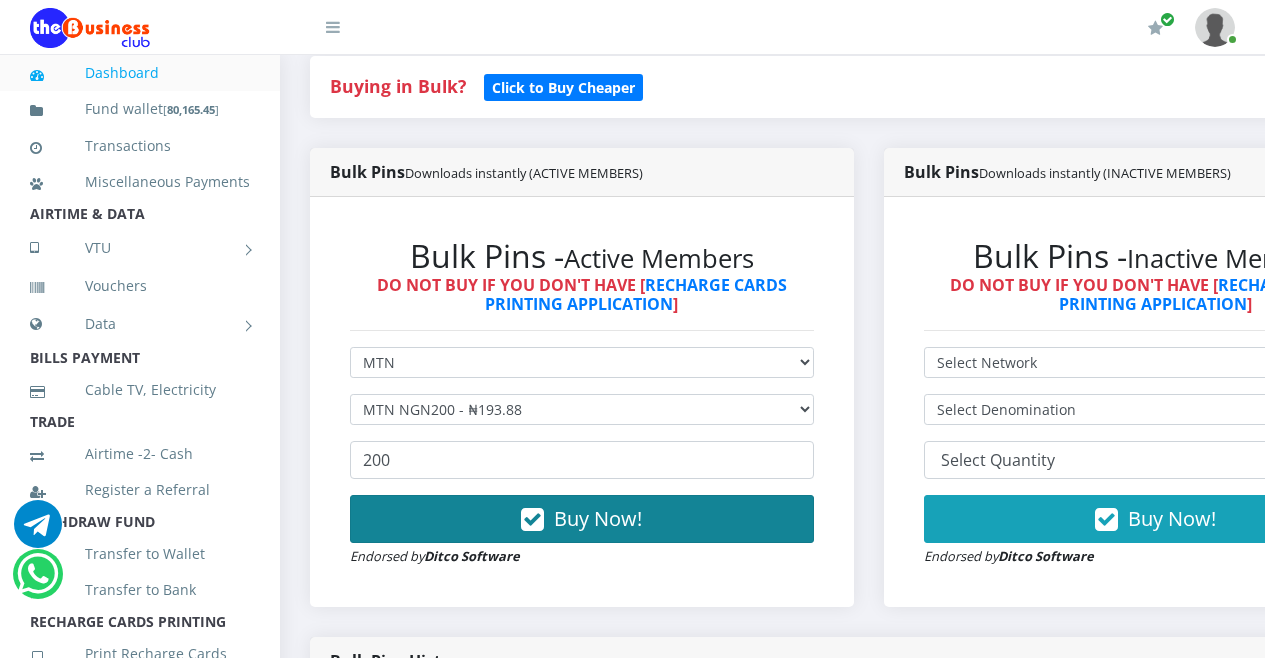 click at bounding box center [532, 520] 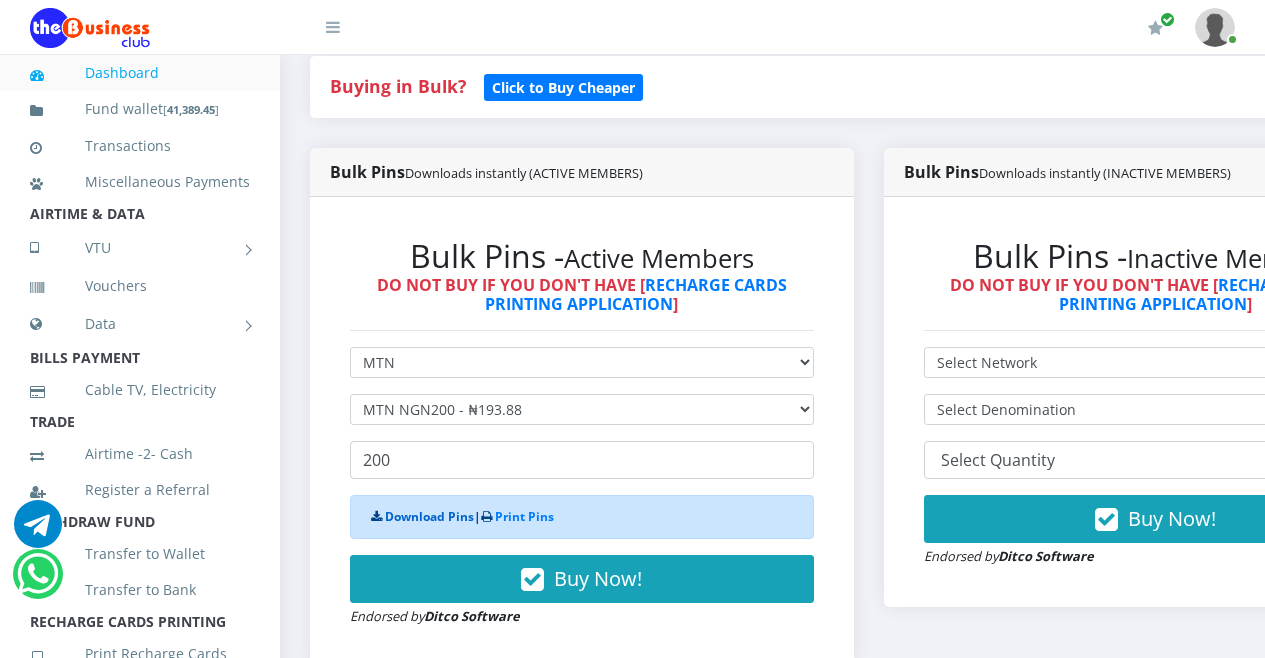 click on "Download Pins" at bounding box center [429, 516] 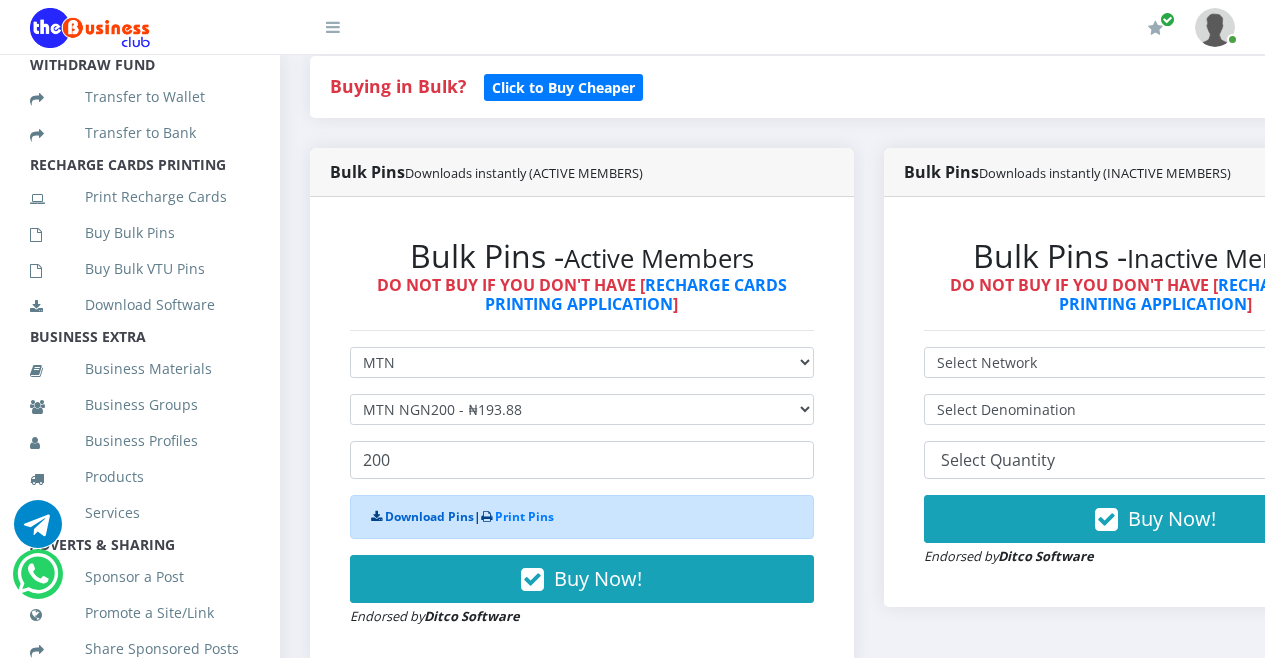 scroll, scrollTop: 469, scrollLeft: 0, axis: vertical 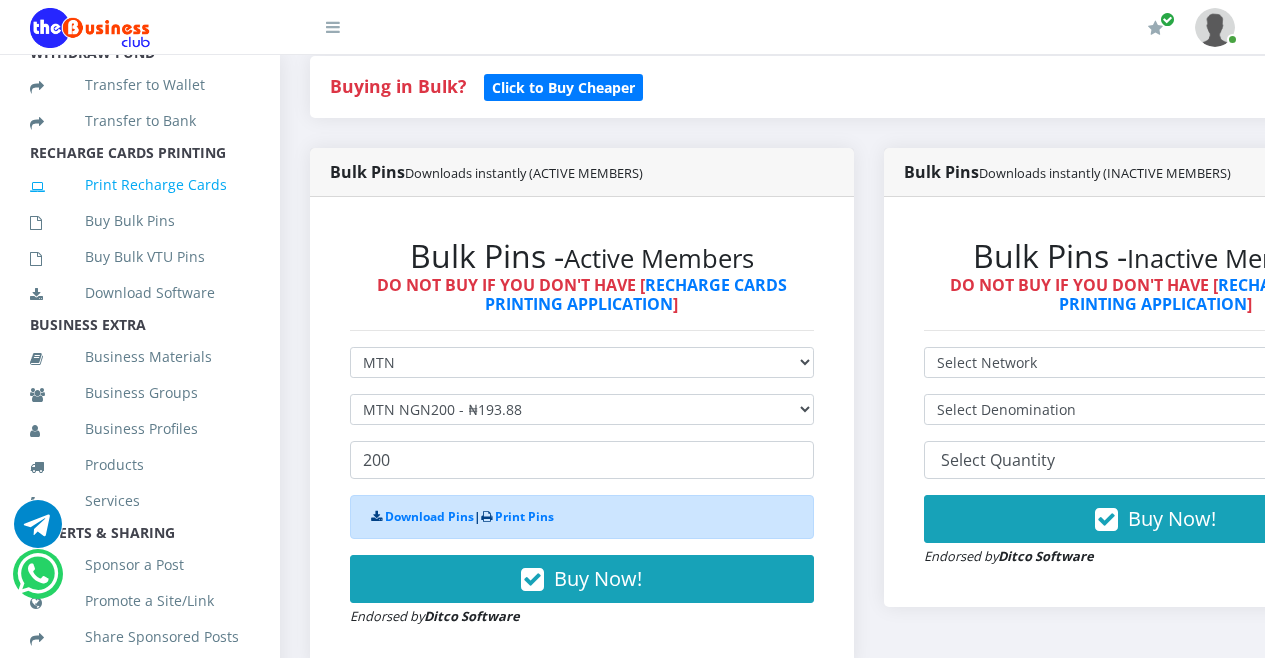 click on "Print Recharge Cards" at bounding box center [140, 185] 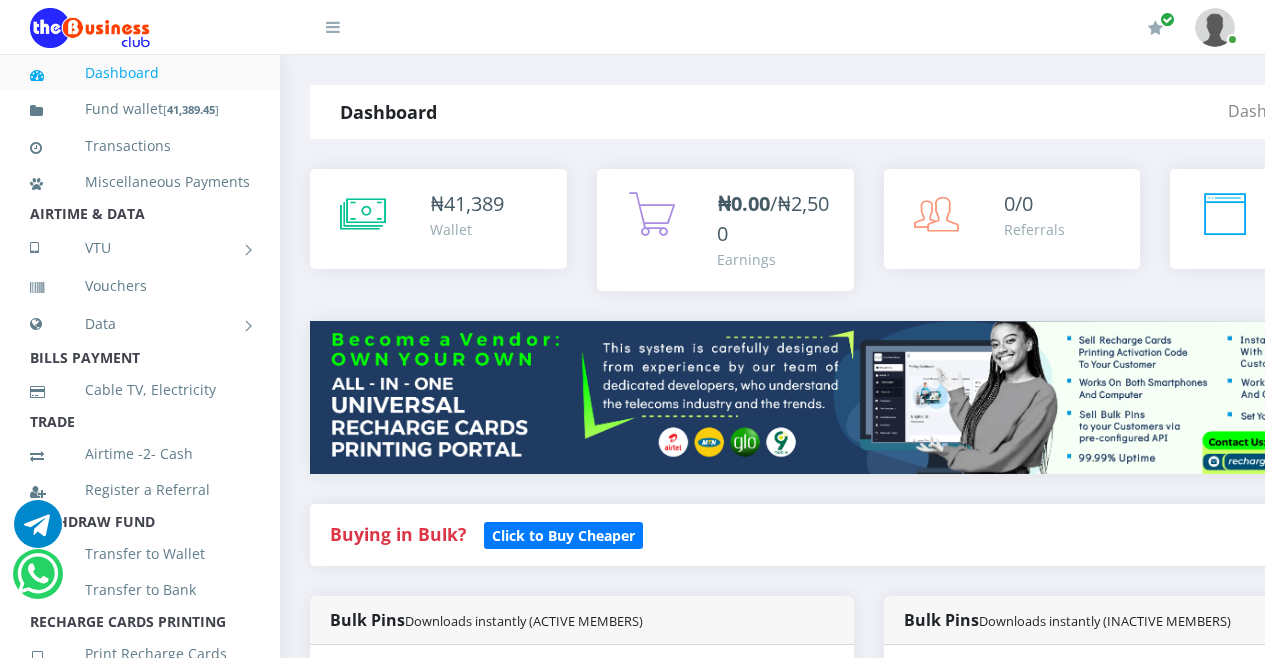 scroll, scrollTop: 0, scrollLeft: 0, axis: both 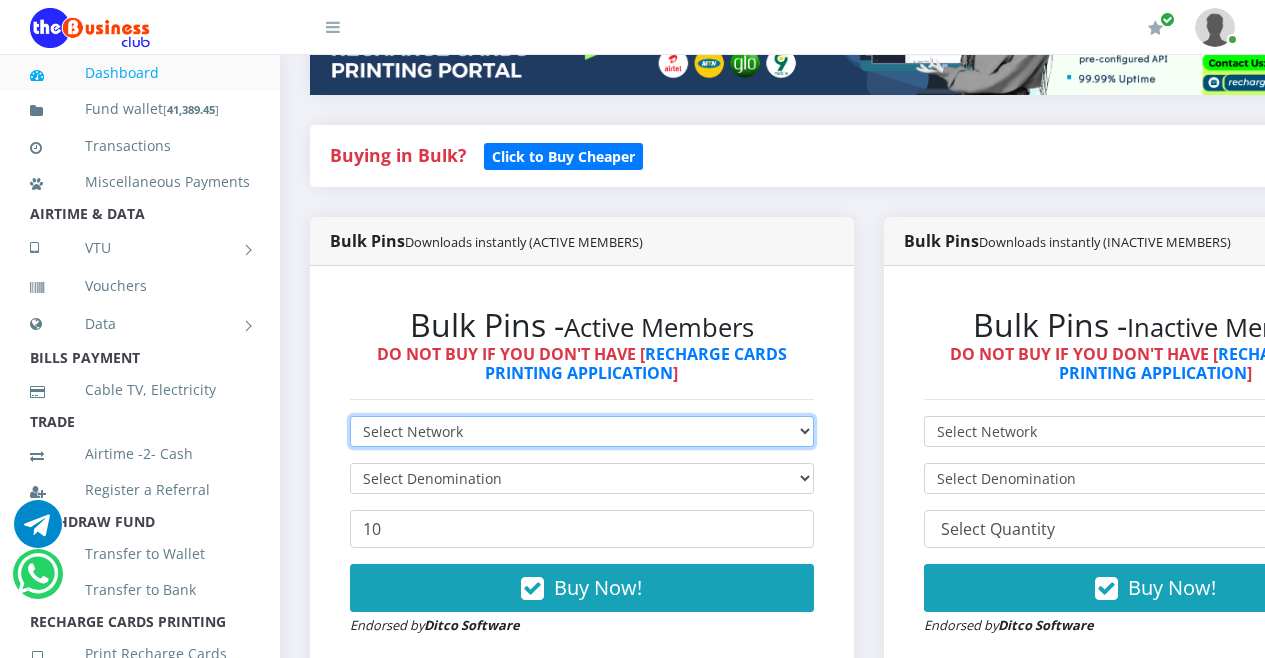 click on "Select Network
MTN
Globacom
9Mobile
Airtel" at bounding box center [582, 431] 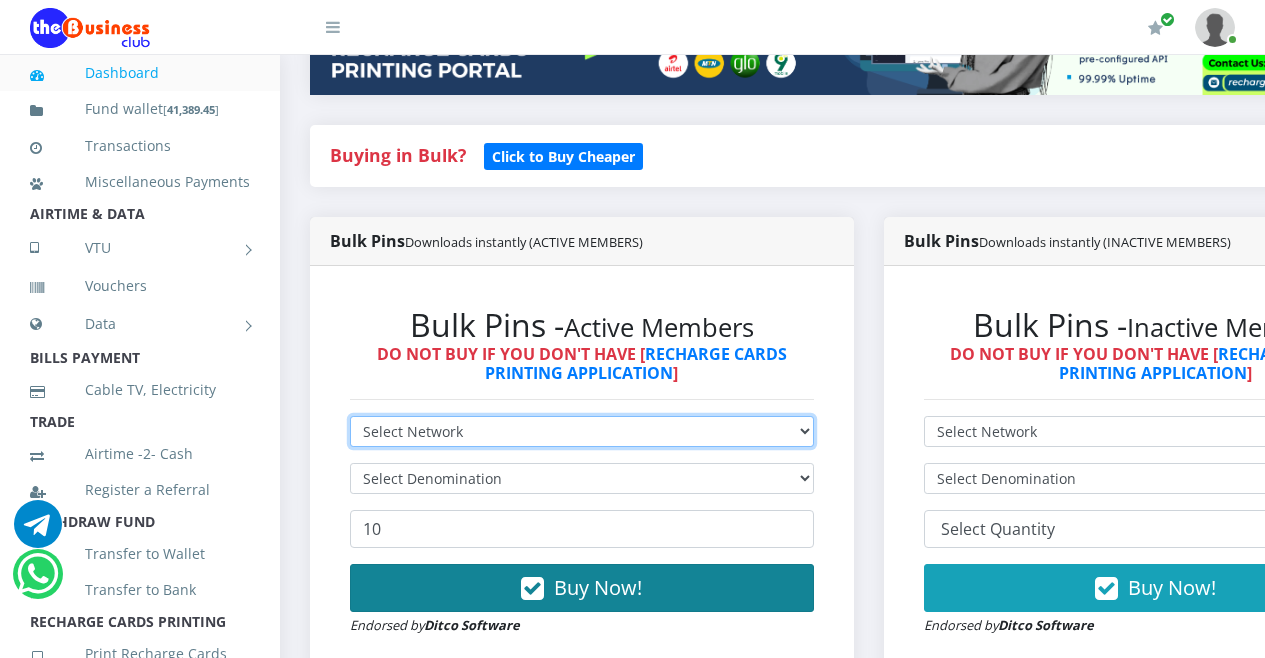 select on "Airtel" 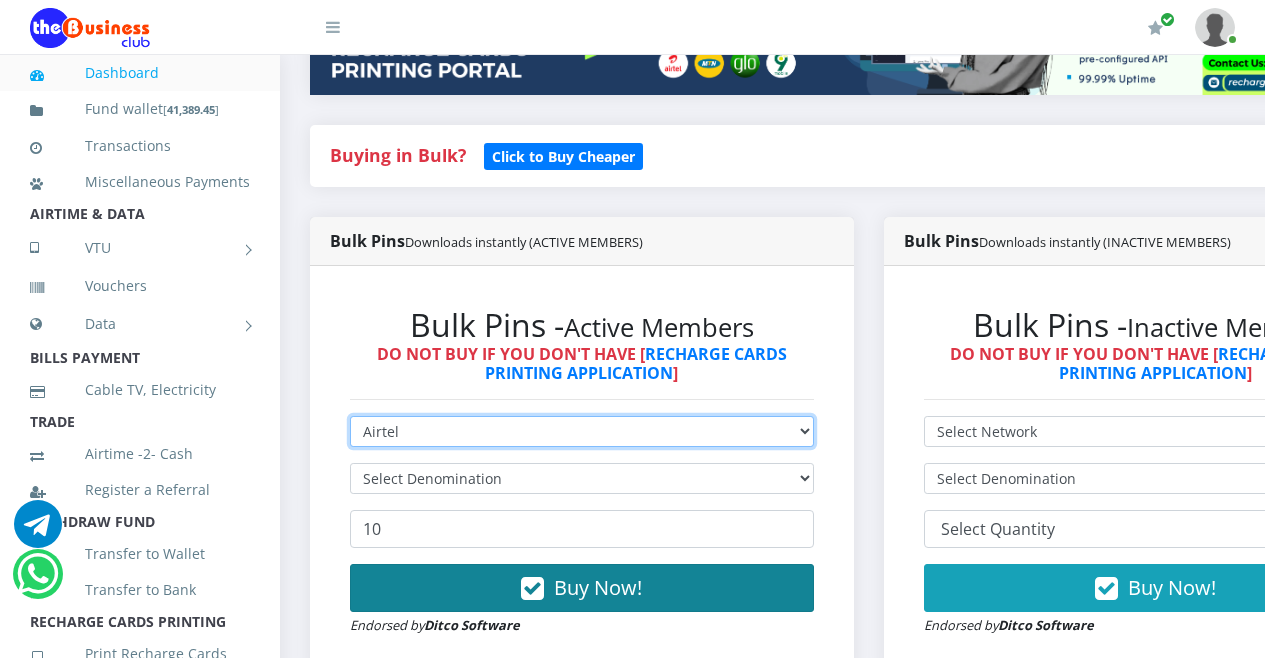 click on "Select Network
MTN
Globacom
9Mobile
Airtel" at bounding box center [582, 431] 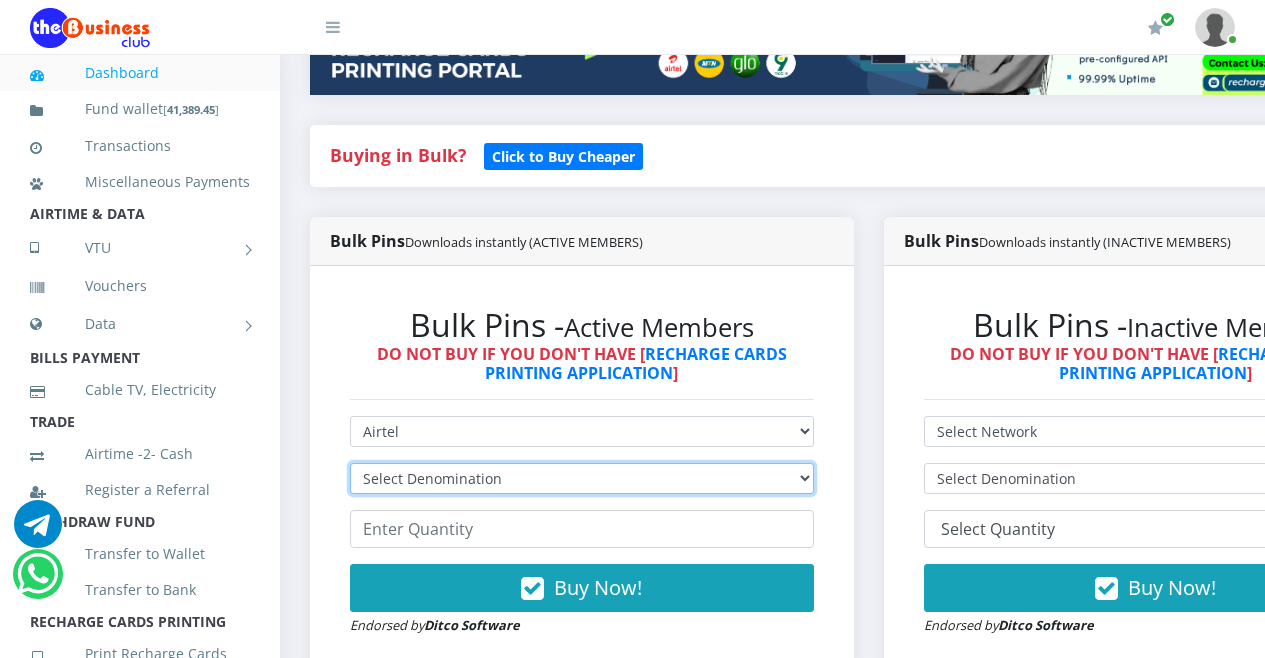 click on "Select Denomination Airtel NGN100 - ₦96.36 Airtel NGN200 - ₦192.72 Airtel NGN500 - ₦481.80 Airtel NGN1000 - ₦963.60" at bounding box center (582, 478) 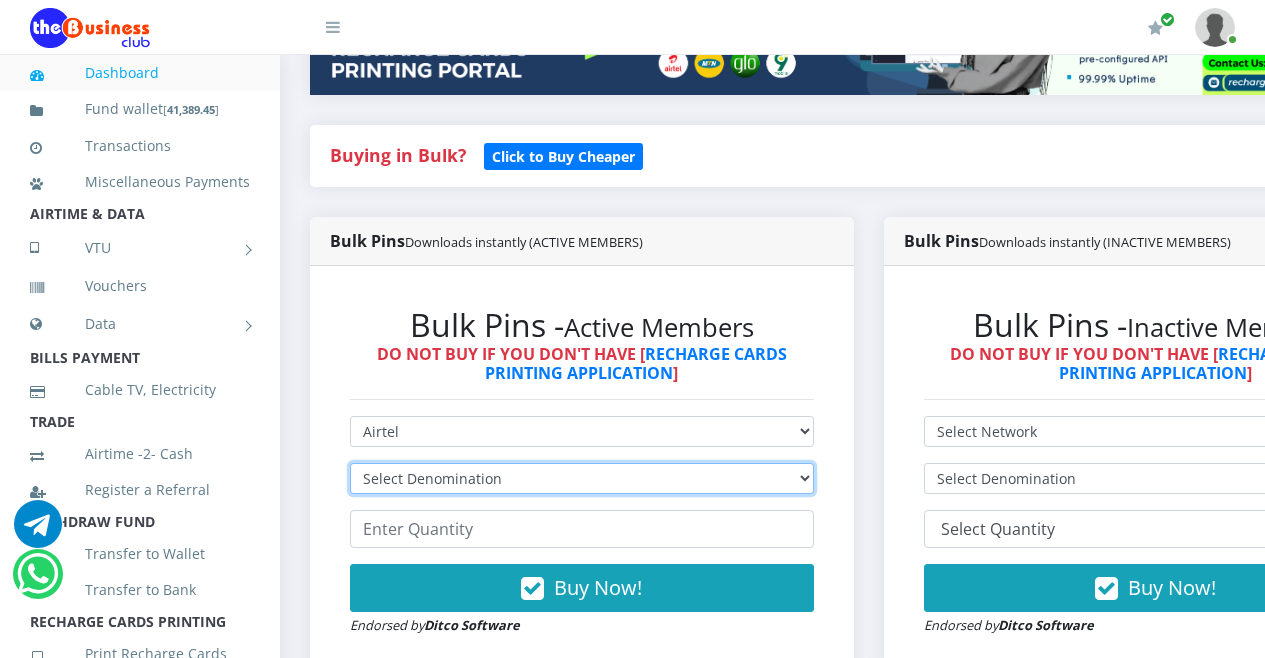 select on "481.8-500" 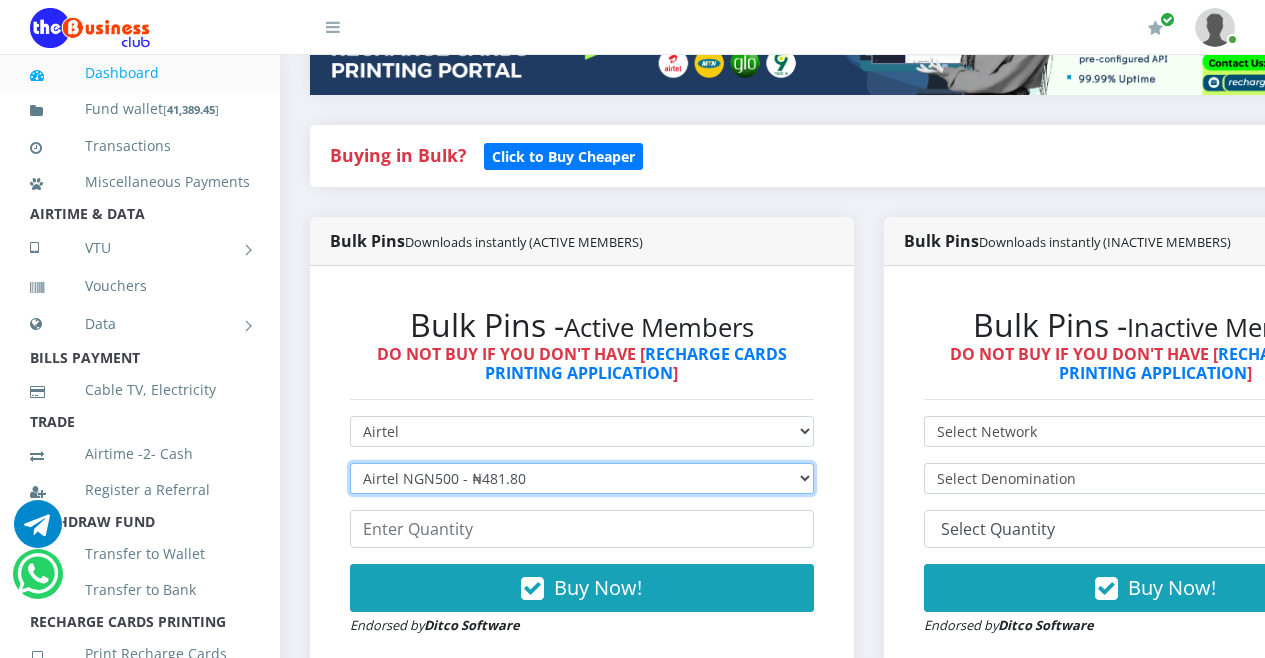 click on "Select Denomination Airtel NGN100 - ₦96.36 Airtel NGN200 - ₦192.72 Airtel NGN500 - ₦481.80 Airtel NGN1000 - ₦963.60" at bounding box center [582, 478] 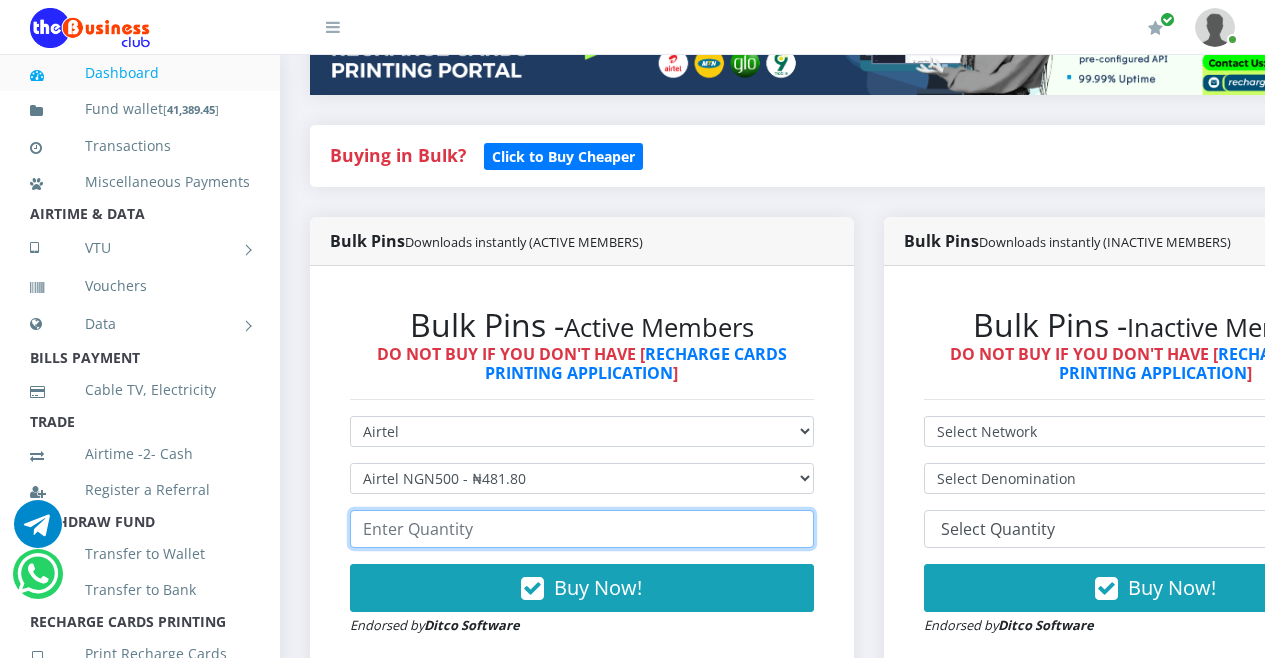 click at bounding box center (582, 529) 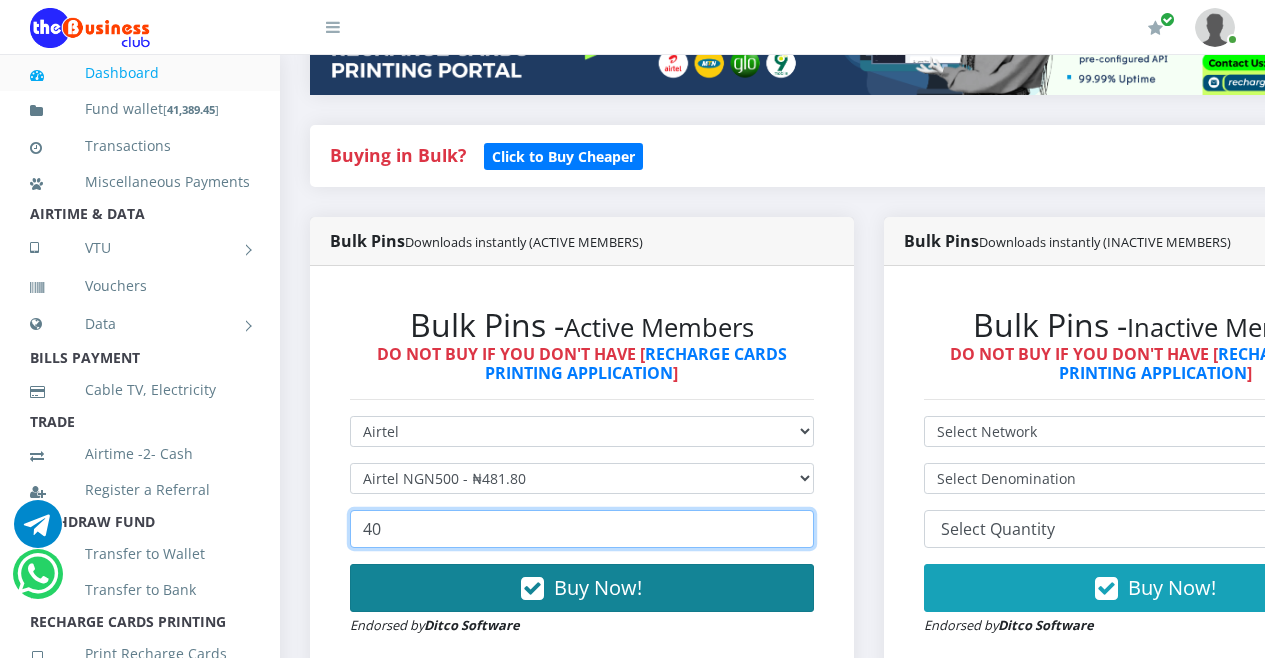 type on "40" 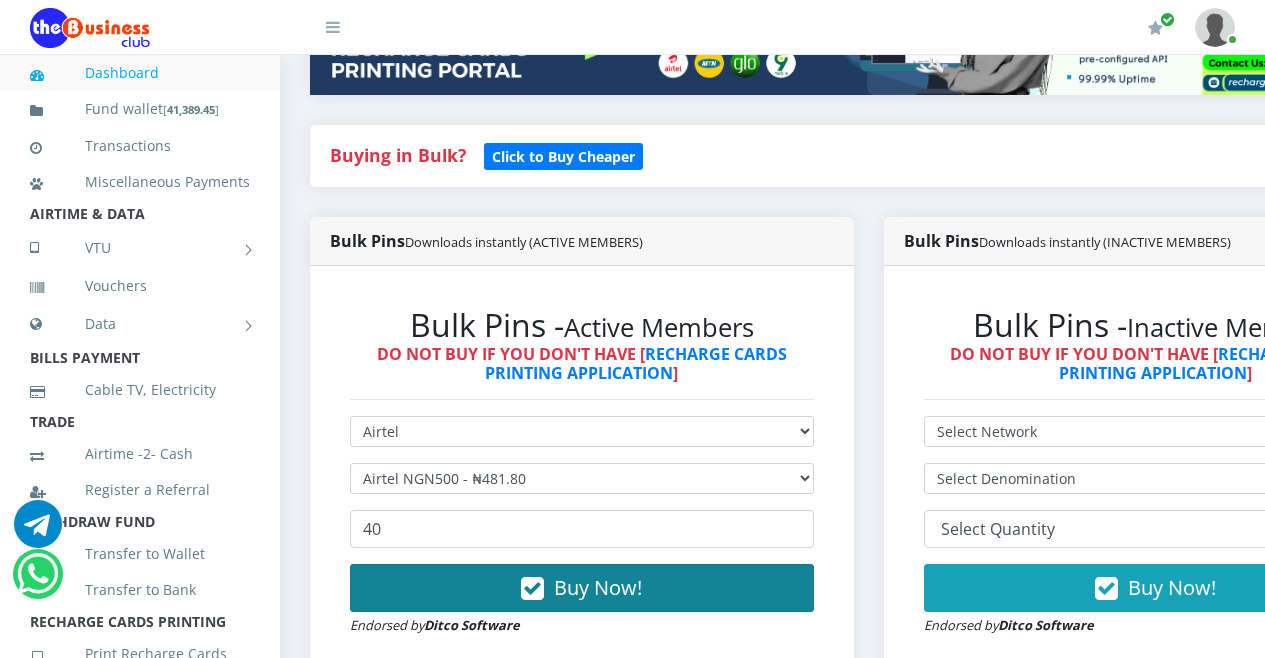 click at bounding box center [532, 589] 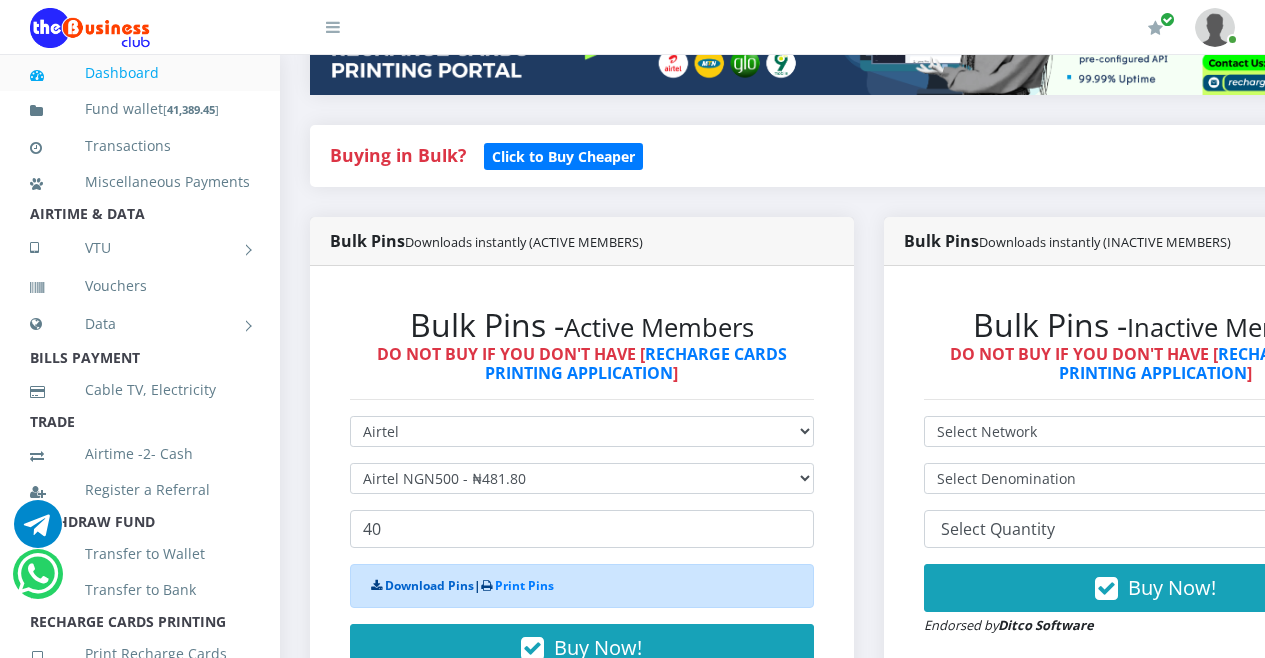 click on "Download Pins" at bounding box center (429, 585) 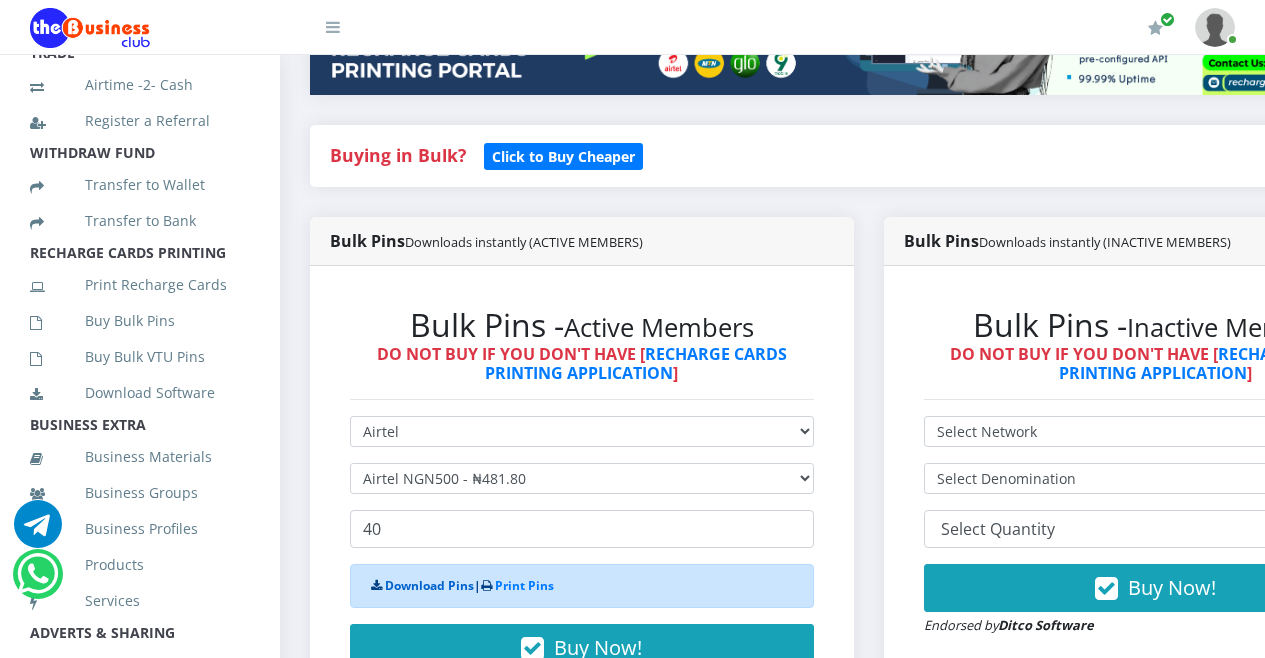 scroll, scrollTop: 401, scrollLeft: 0, axis: vertical 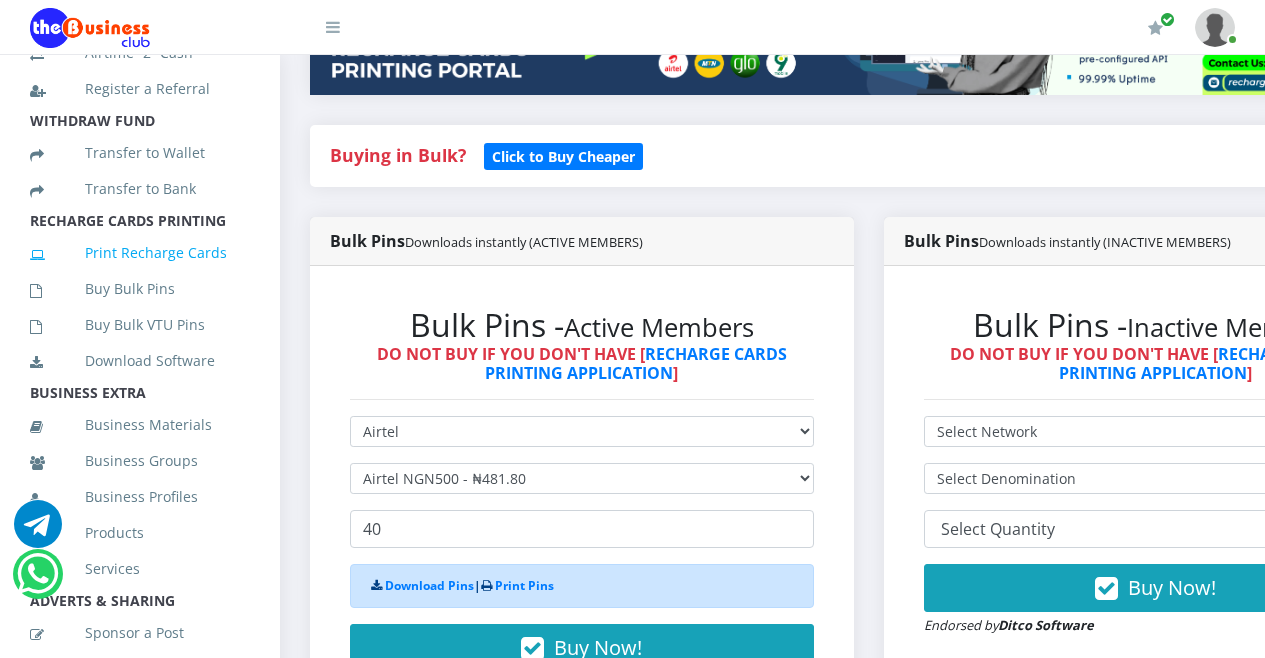 click on "Print Recharge Cards" at bounding box center (140, 253) 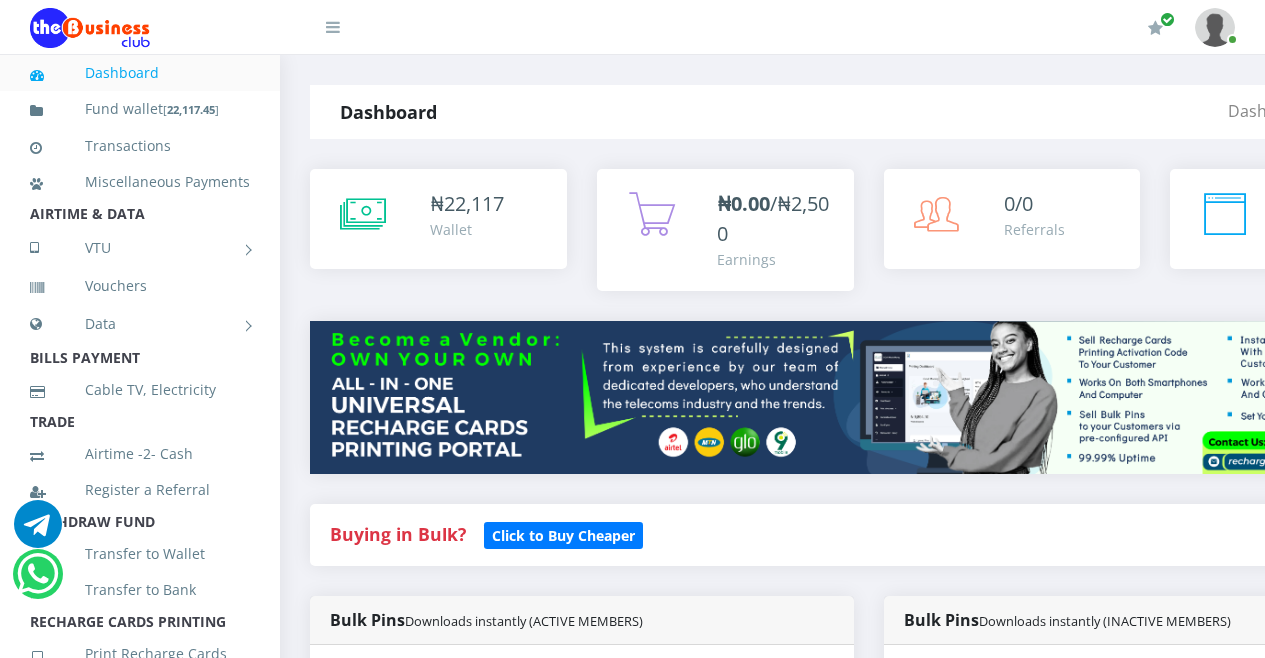 scroll, scrollTop: 0, scrollLeft: 0, axis: both 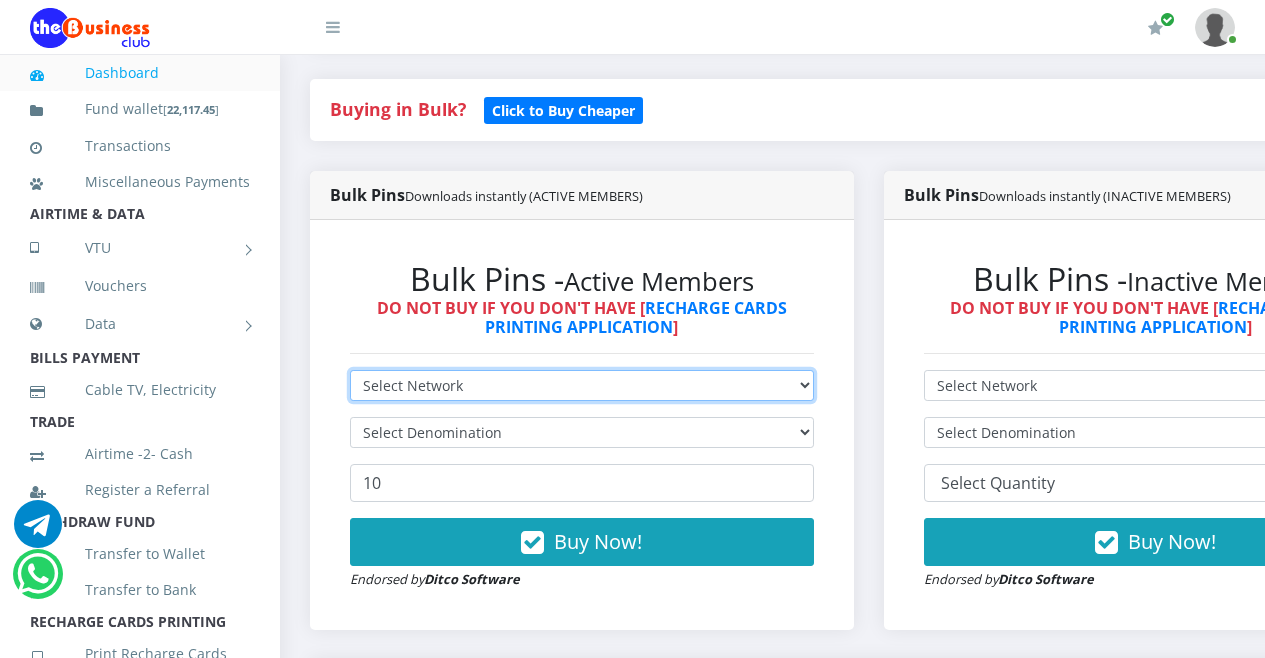 click on "Select Network
MTN
Globacom
9Mobile
Airtel" at bounding box center [582, 385] 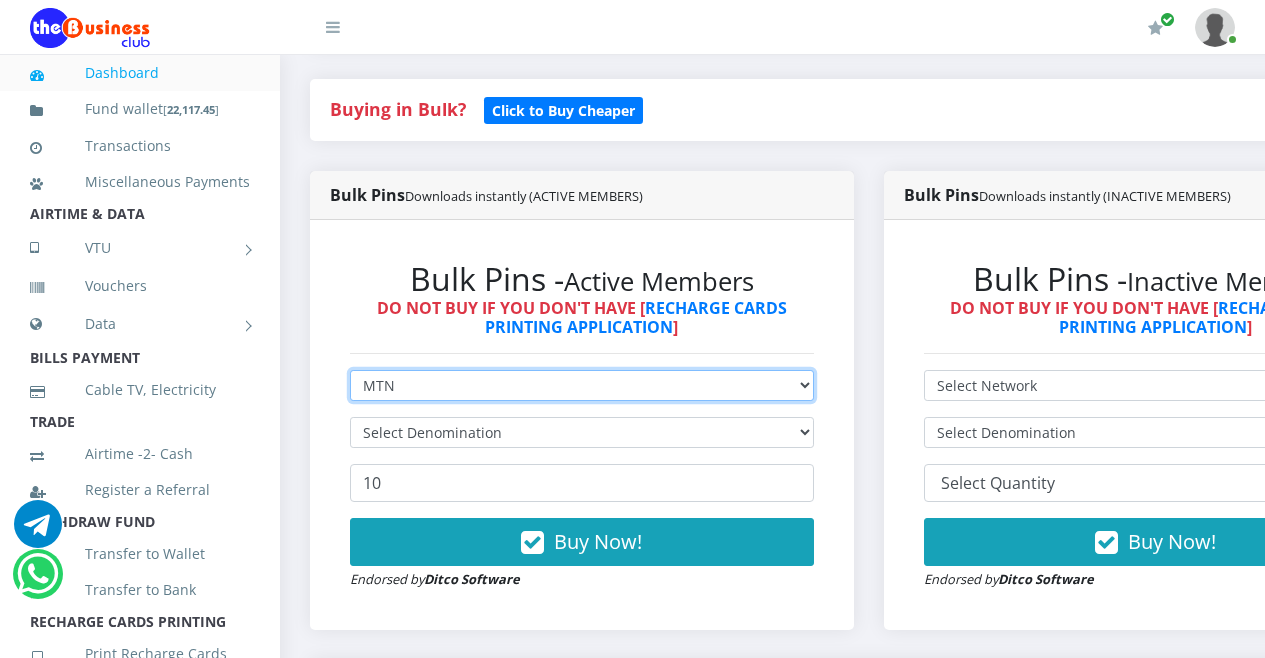 click on "Select Network
MTN
Globacom
9Mobile
Airtel" at bounding box center [582, 385] 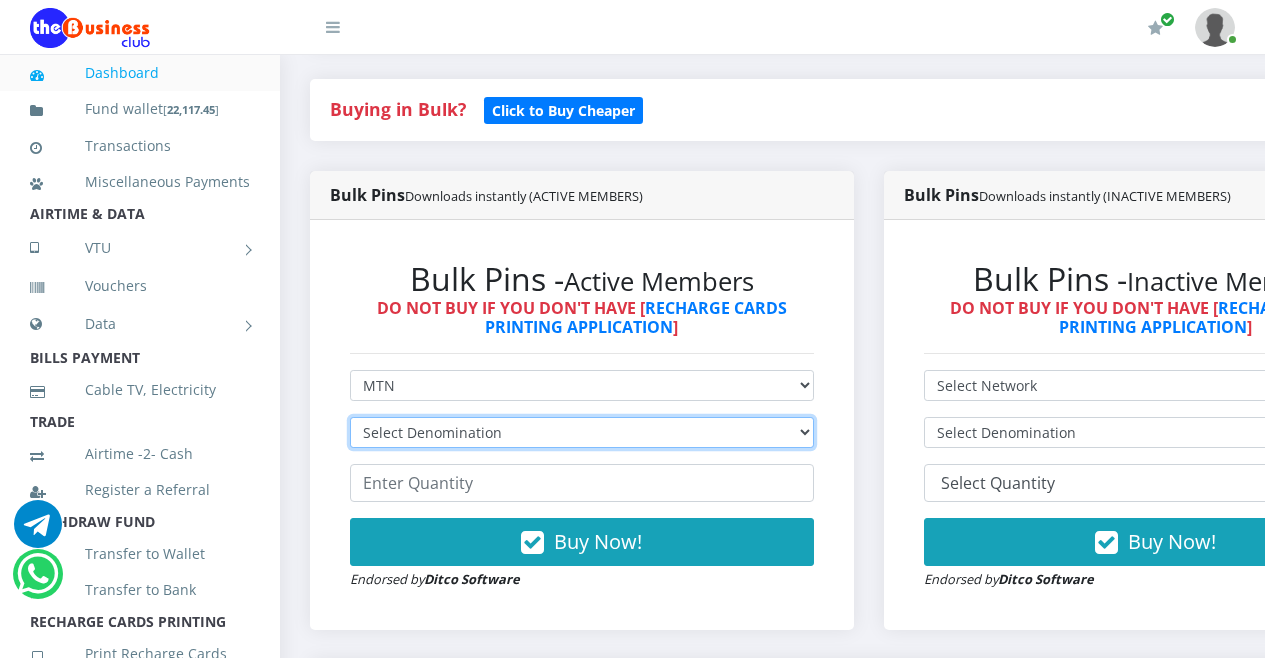 click on "Select Denomination MTN NGN100 - ₦96.94 MTN NGN200 - ₦193.88 MTN NGN400 - ₦387.76 MTN NGN500 - ₦484.70 MTN NGN1000 - ₦969.40 MTN NGN1500 - ₦1,454.10" at bounding box center (582, 432) 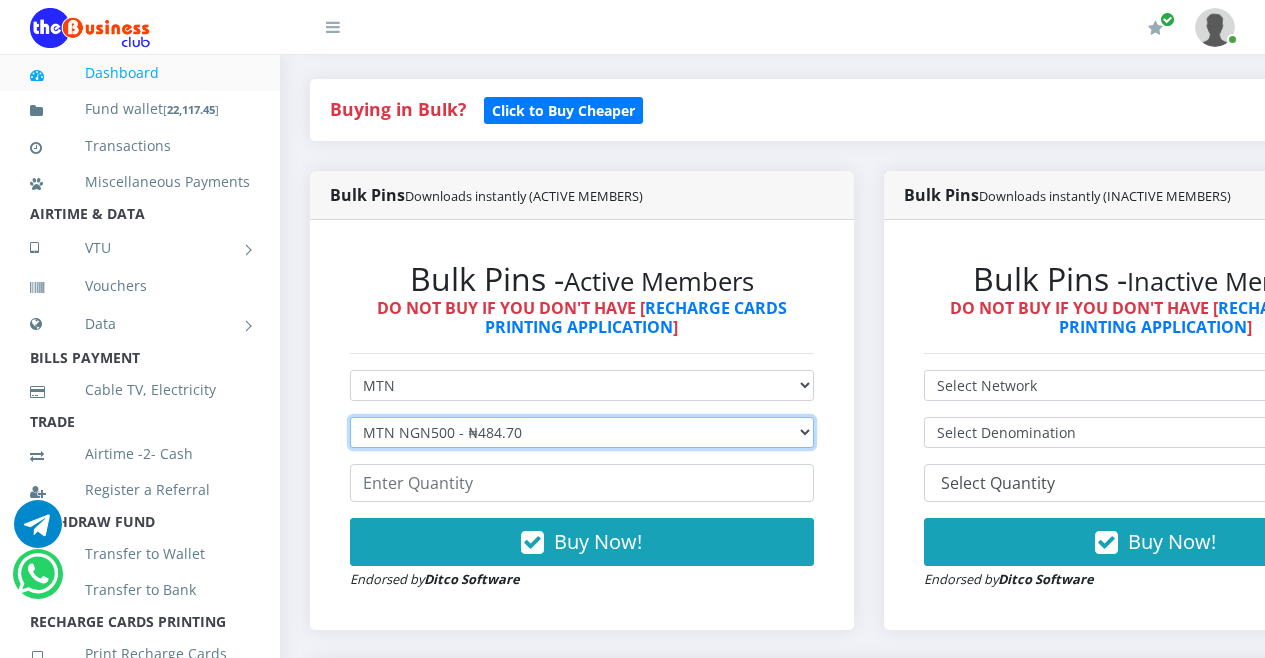 click on "Select Denomination MTN NGN100 - ₦96.94 MTN NGN200 - ₦193.88 MTN NGN400 - ₦387.76 MTN NGN500 - ₦484.70 MTN NGN1000 - ₦969.40 MTN NGN1500 - ₦1,454.10" at bounding box center [582, 432] 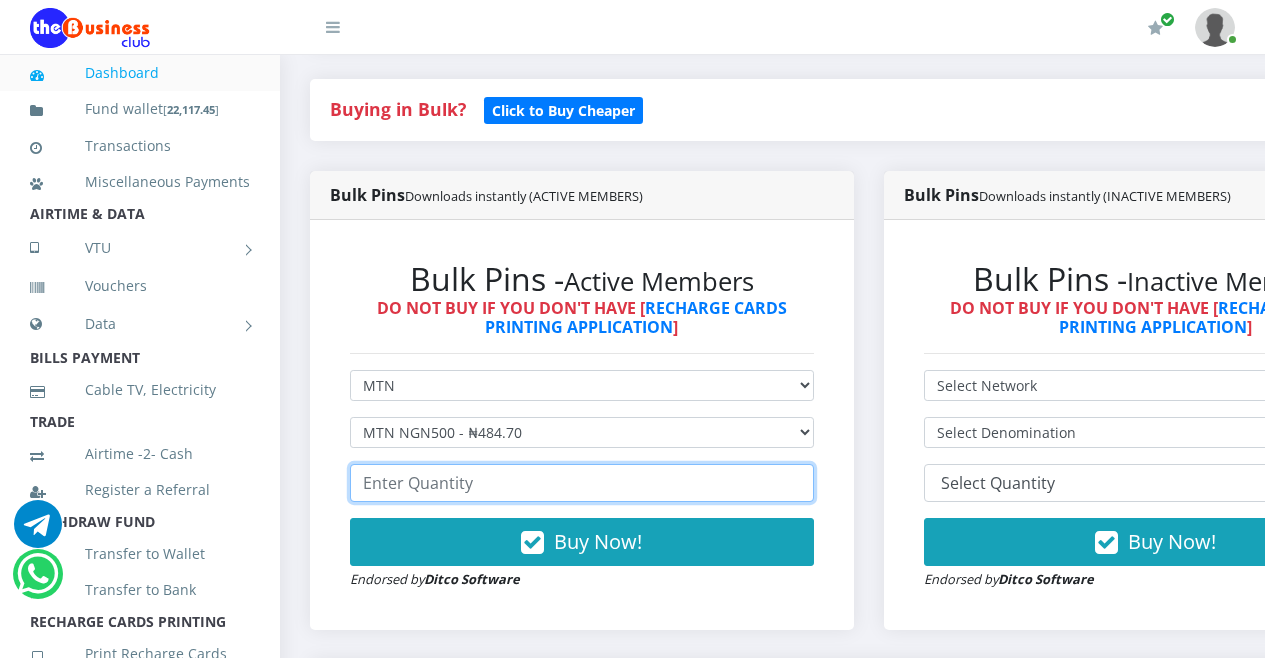 click at bounding box center (582, 483) 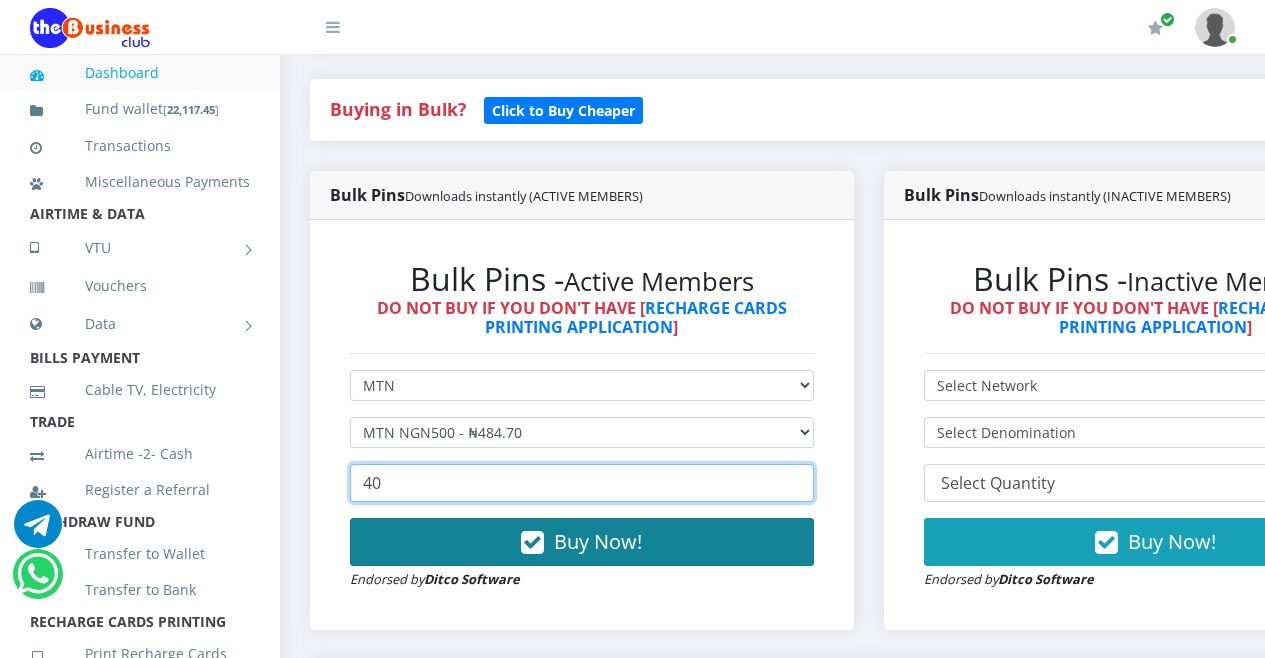 type on "40" 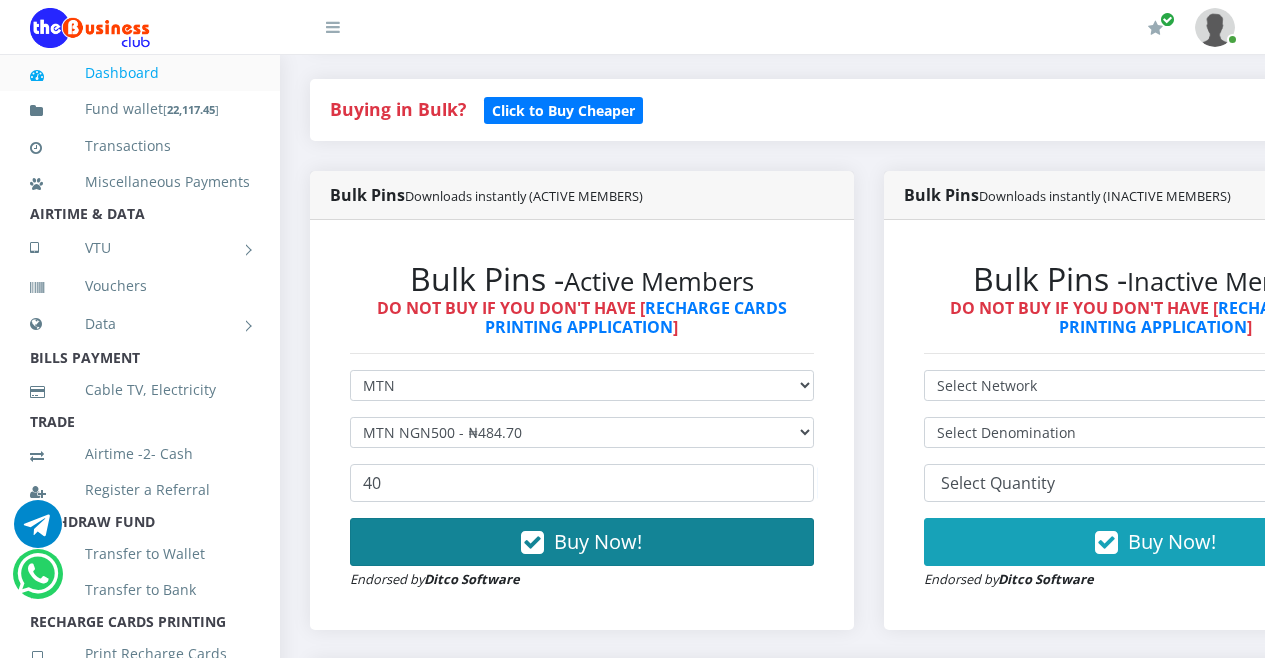 click at bounding box center (532, 543) 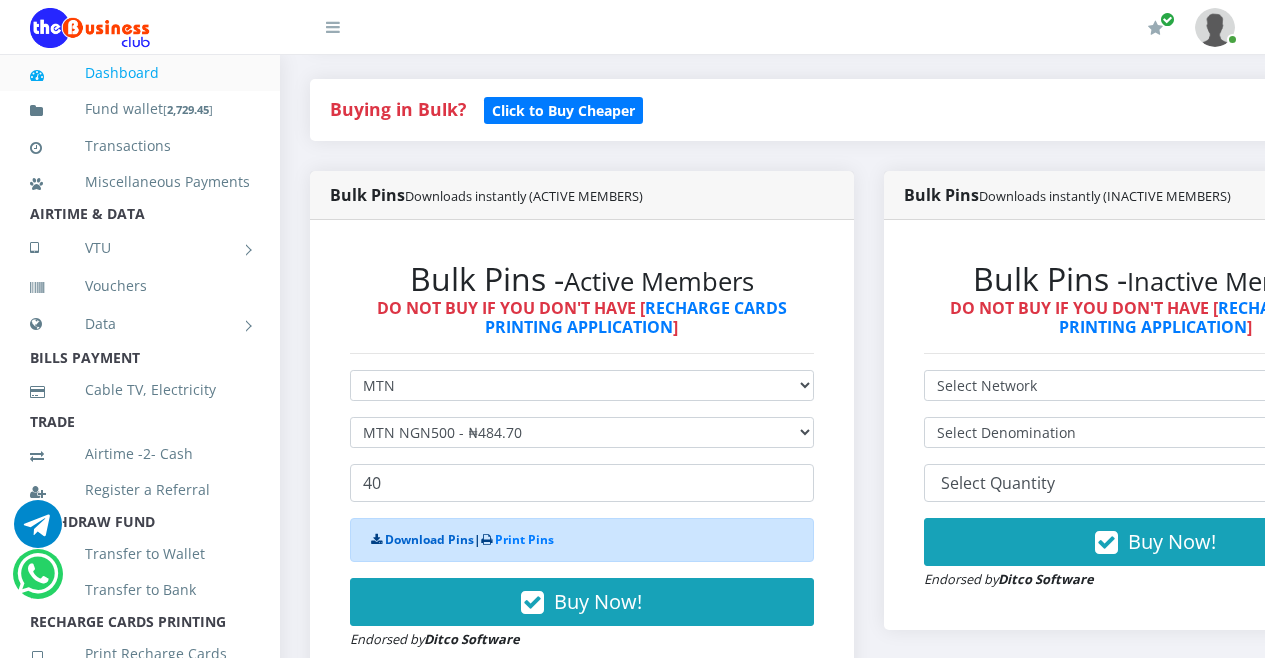click on "Download Pins" at bounding box center [429, 539] 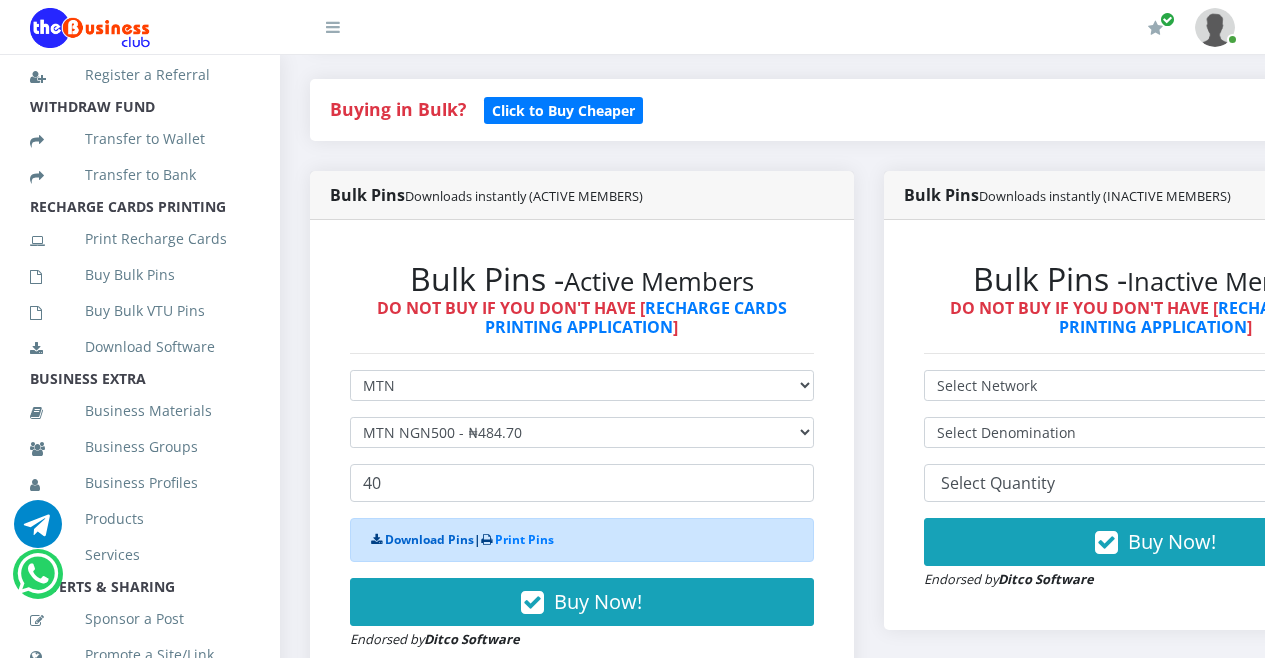 scroll, scrollTop: 487, scrollLeft: 0, axis: vertical 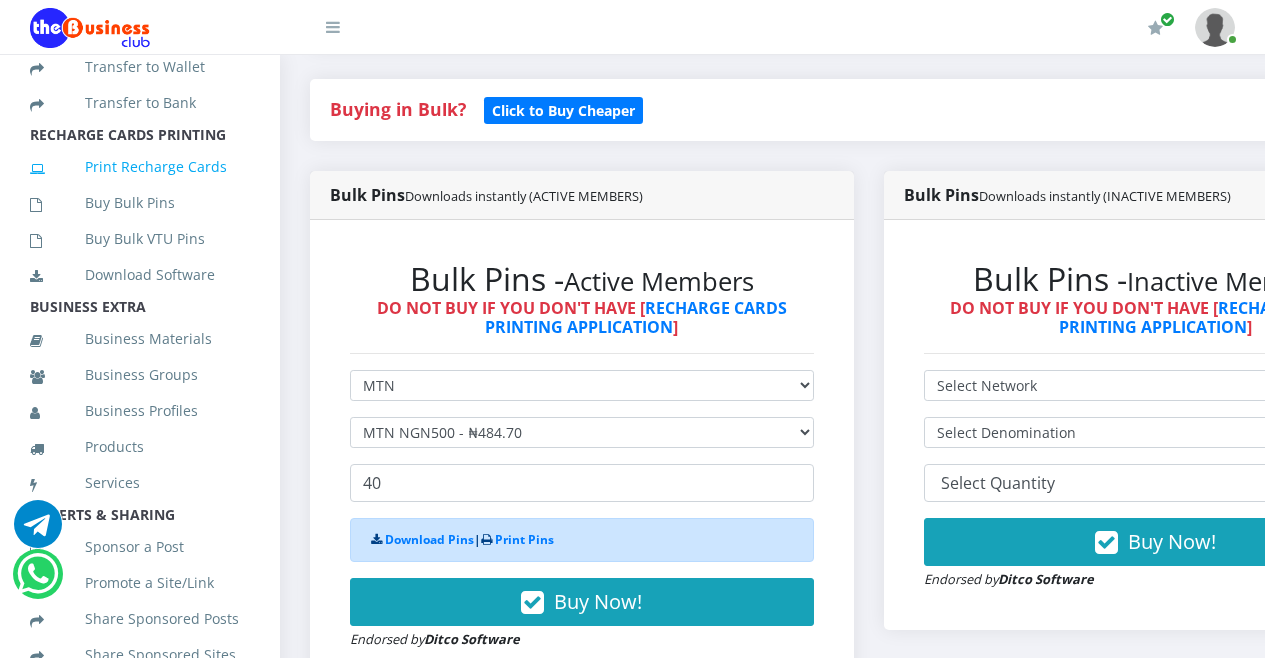 click on "Print Recharge Cards" at bounding box center (140, 167) 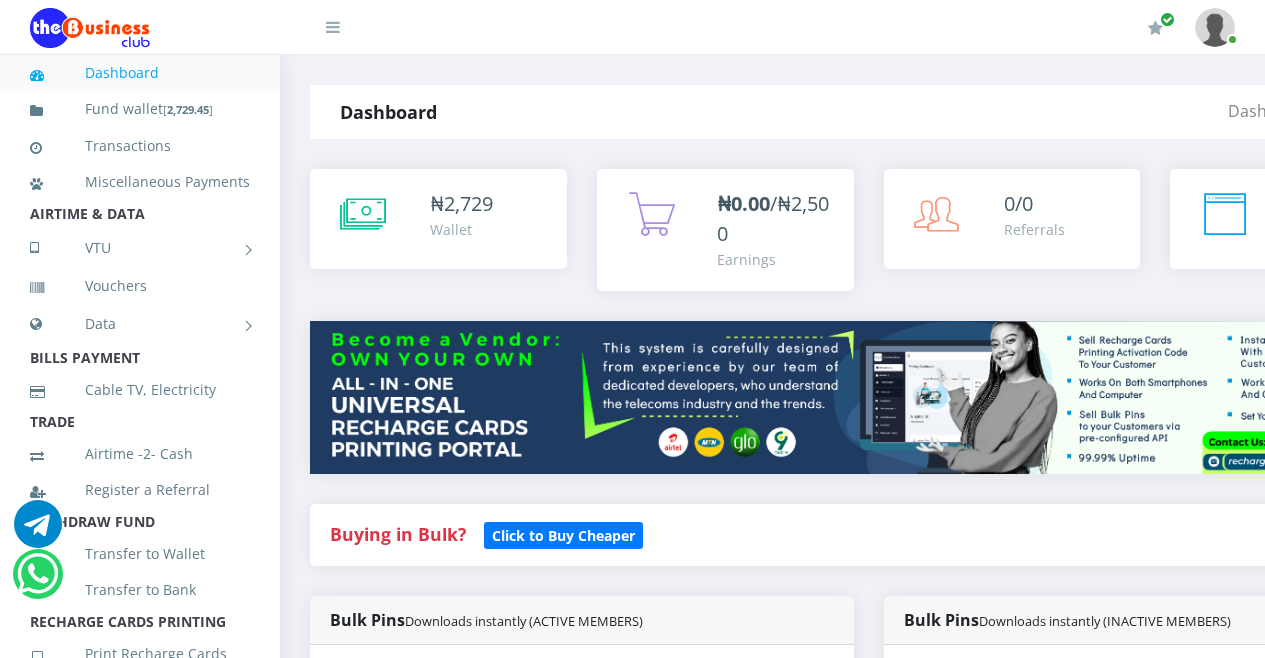 scroll, scrollTop: 0, scrollLeft: 0, axis: both 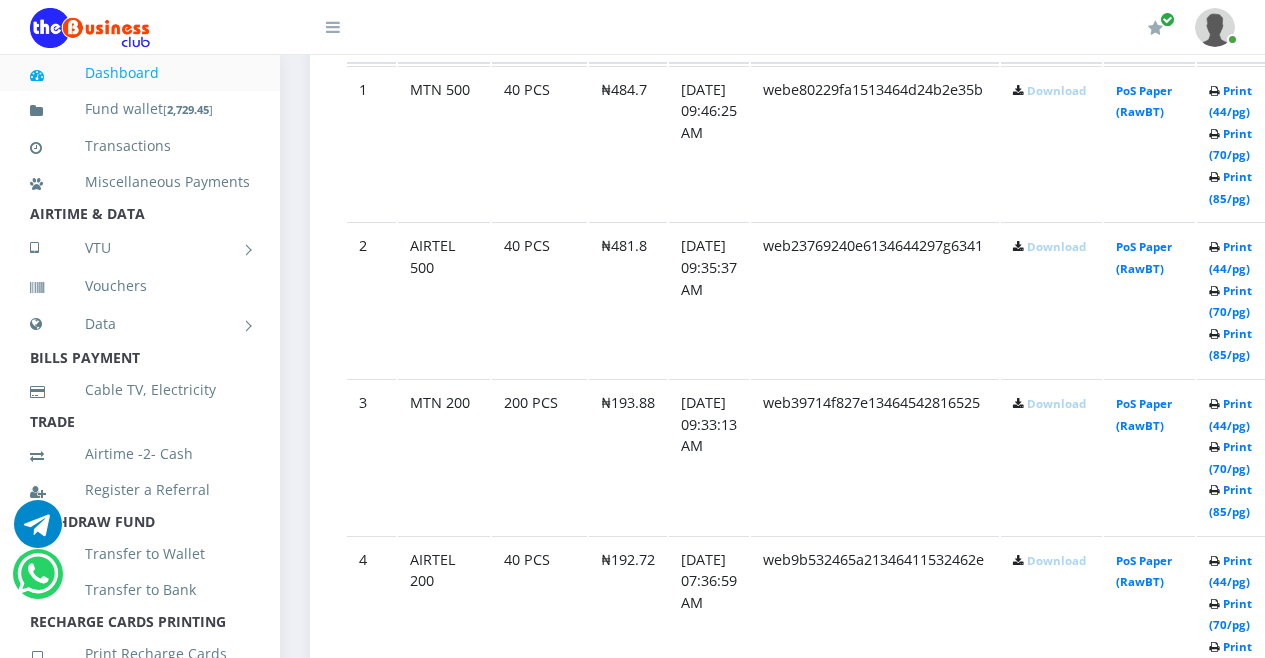 click on "Download" at bounding box center [1056, 90] 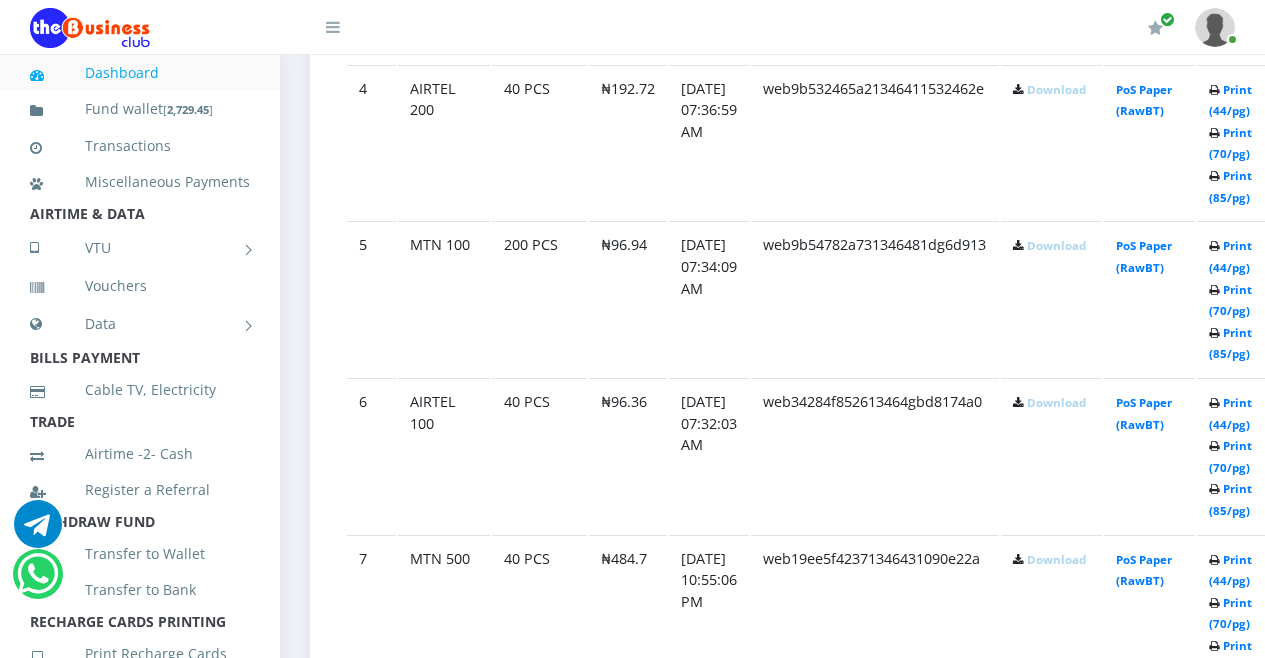 scroll, scrollTop: 1745, scrollLeft: 0, axis: vertical 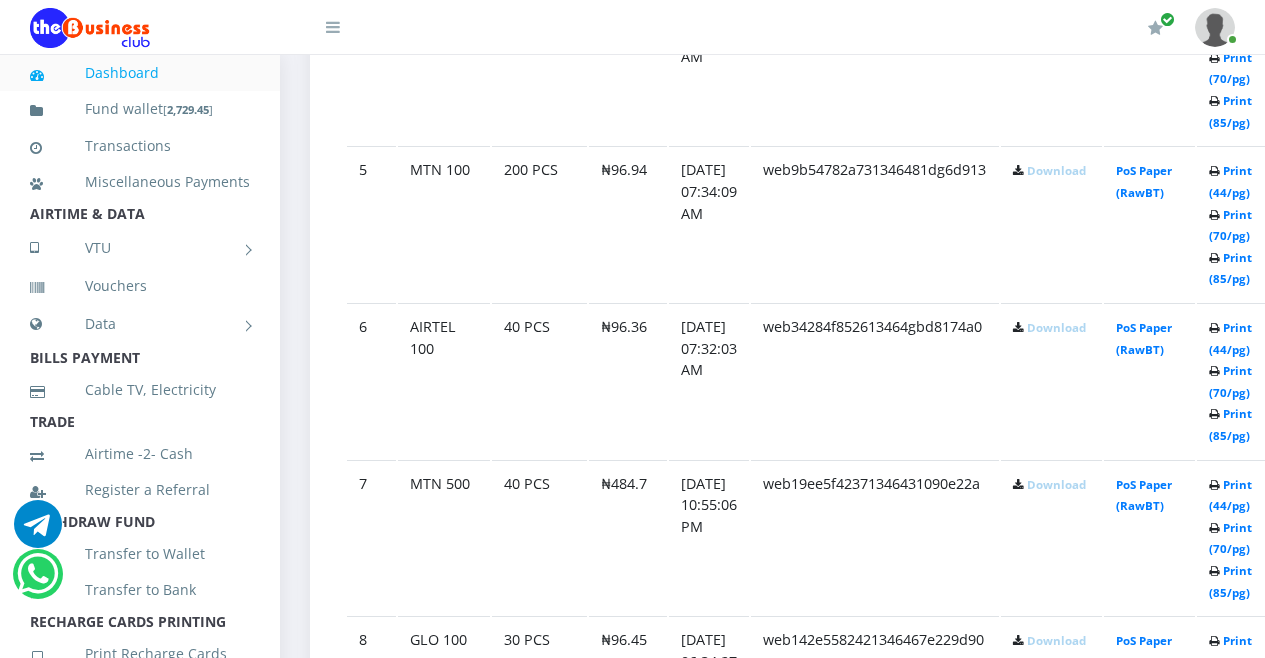 click on "Download" at bounding box center (1056, 170) 